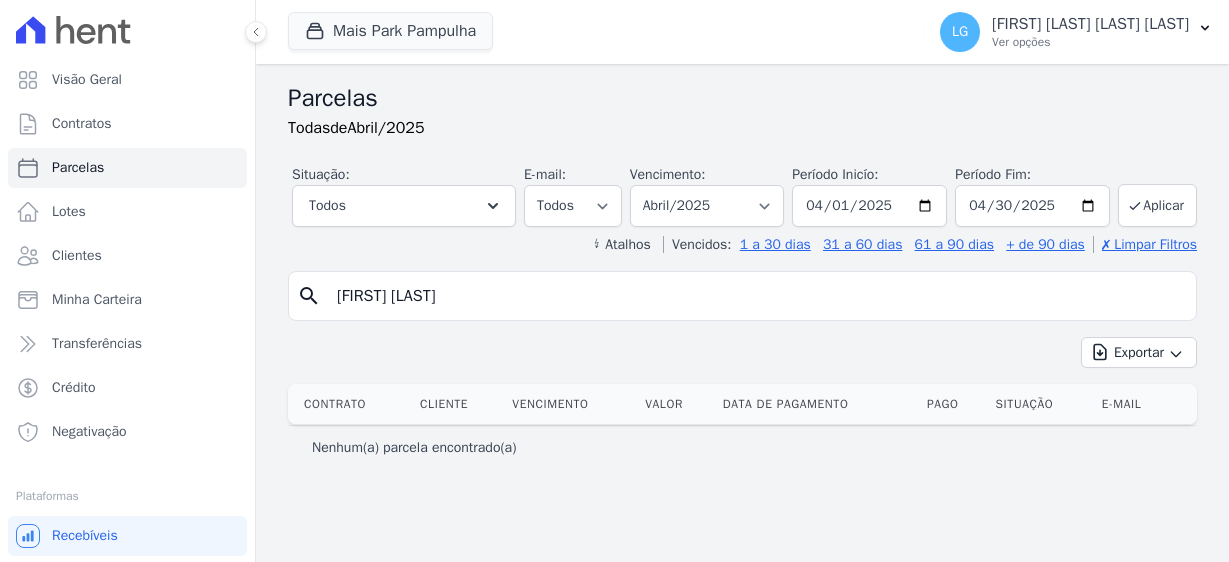 select 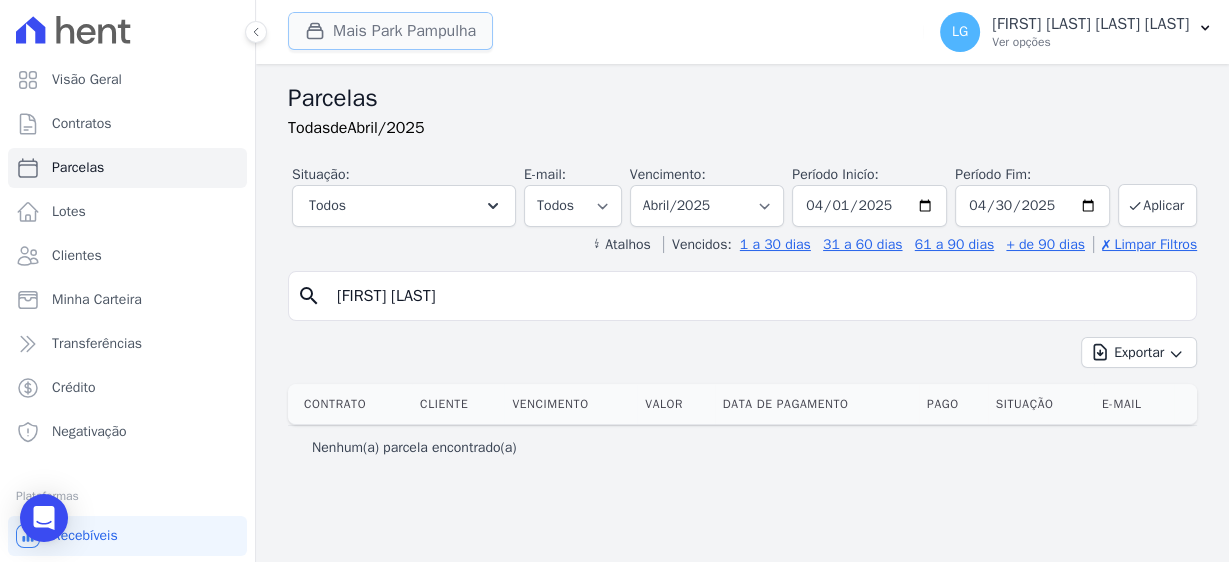 click on "Mais Park Pampulha" at bounding box center (390, 31) 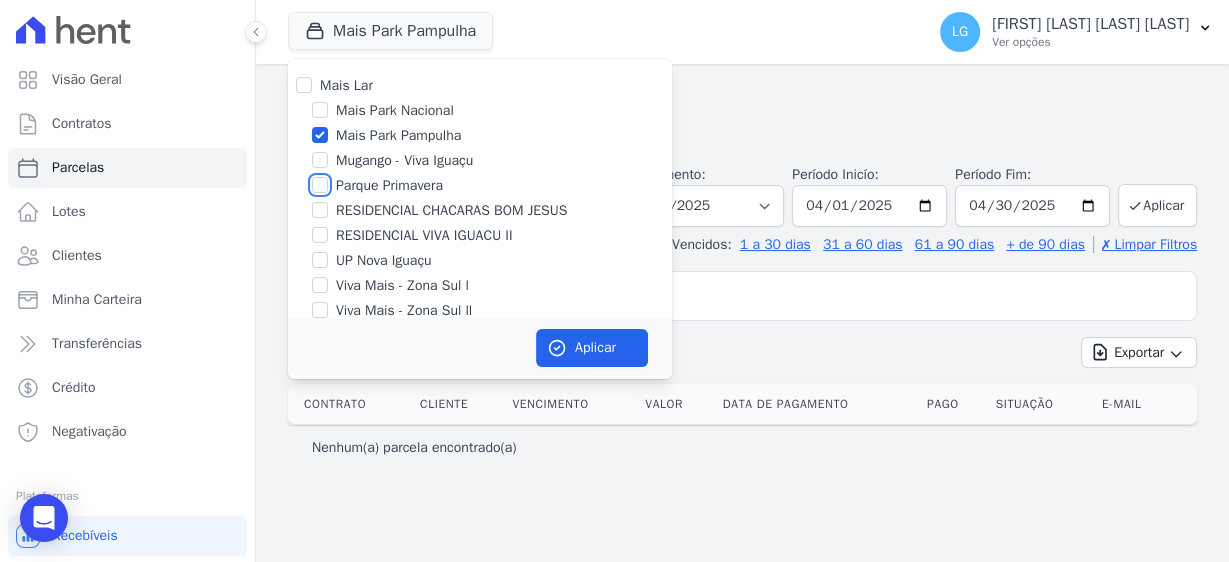 click on "Parque Primavera" at bounding box center (320, 185) 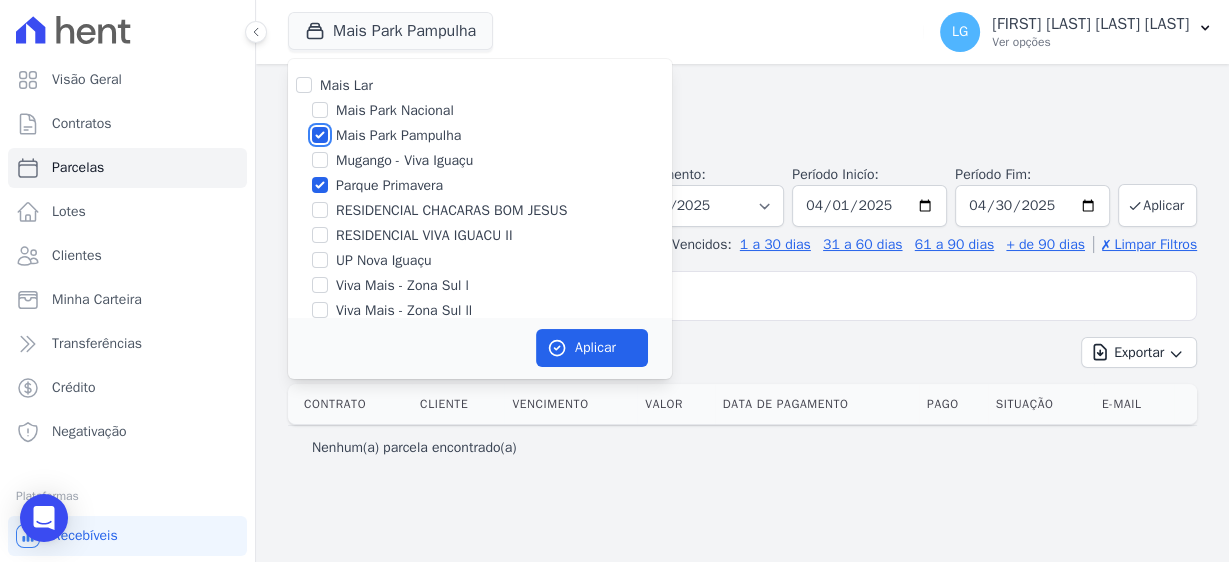click on "Mais Park Pampulha" at bounding box center (320, 135) 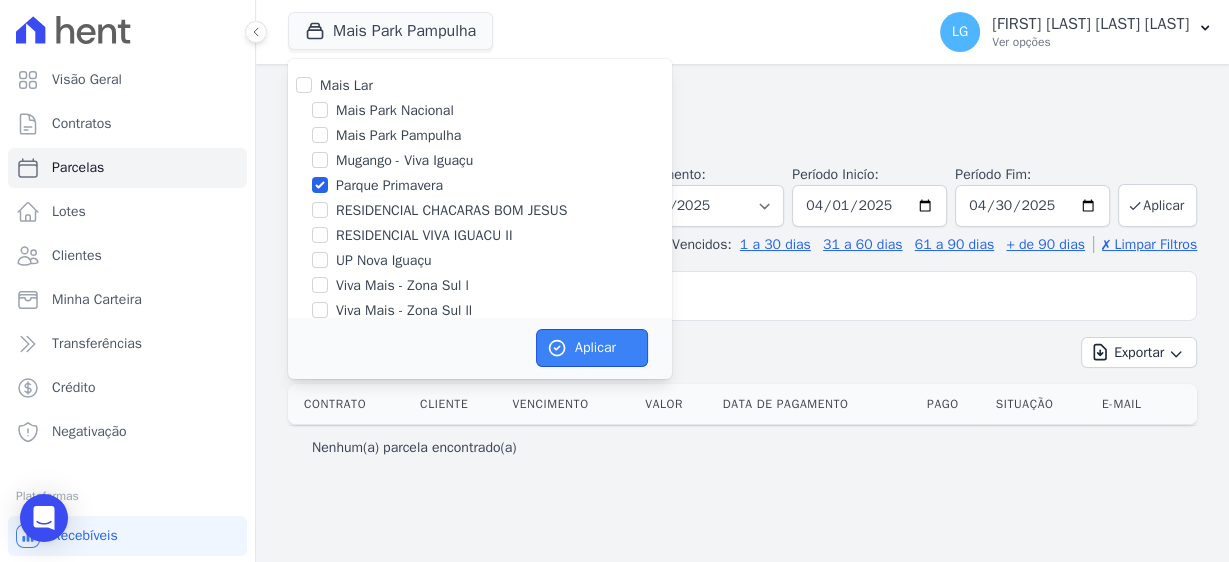 click on "Aplicar" at bounding box center [592, 348] 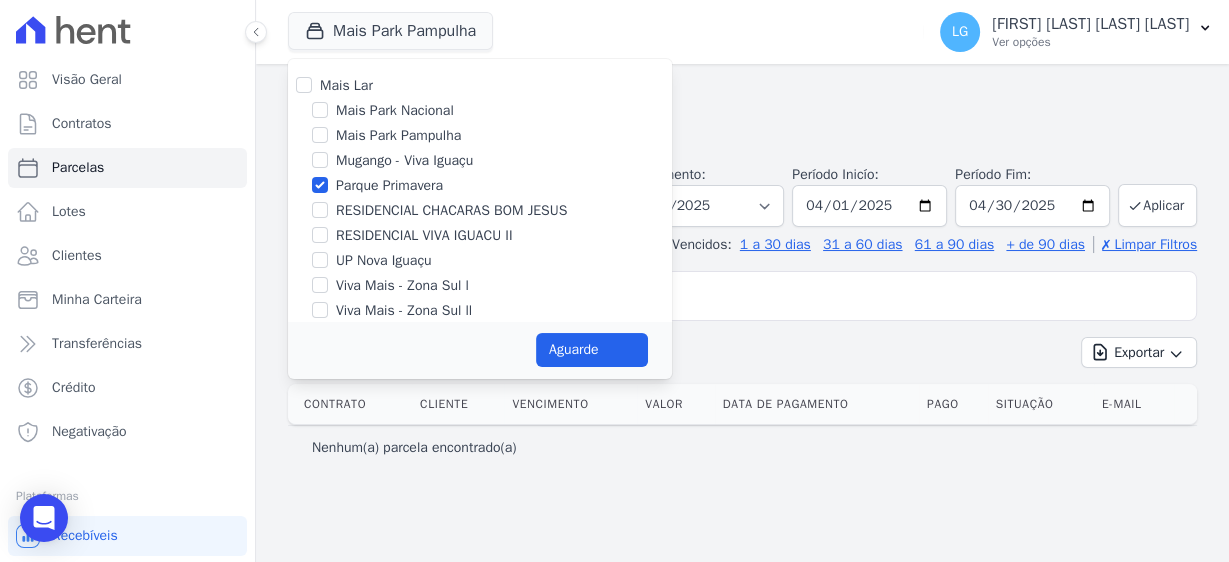 select 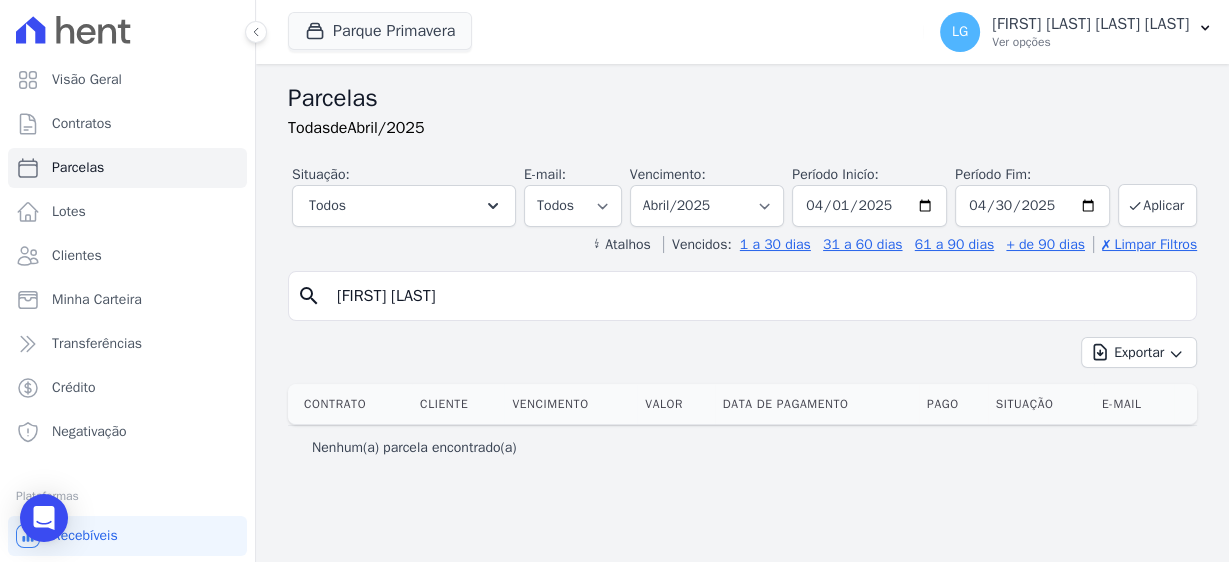 drag, startPoint x: 413, startPoint y: 292, endPoint x: 266, endPoint y: 286, distance: 147.12239 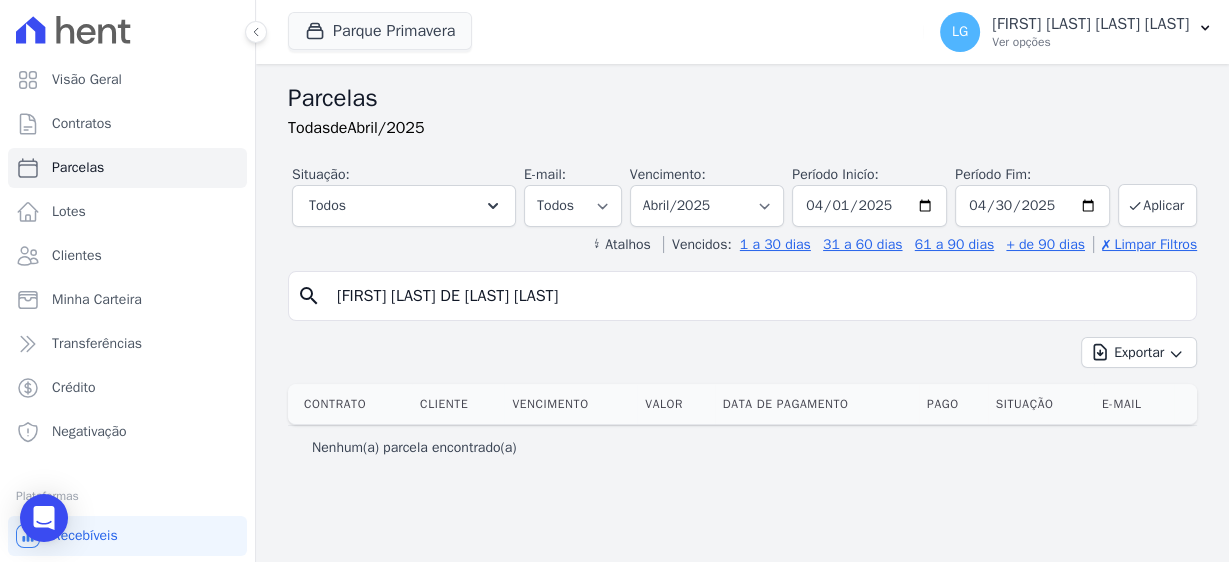 type on "[FIRST] [LAST] DE [LAST] [LAST]" 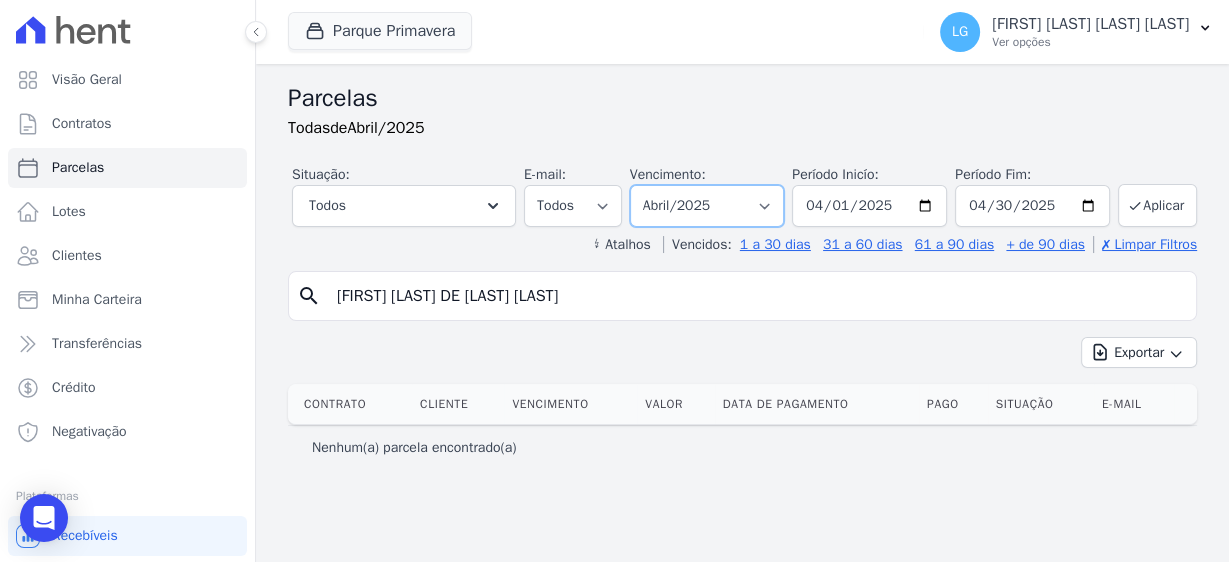 click on "Filtrar por período
────────
Todos os meses
Fevereiro/[YEAR]
Março/[YEAR]
Abril/[YEAR]
Maio/[YEAR]
Junho/[YEAR]
Julho/[YEAR]
Agosto/[YEAR]
Setembro/[YEAR]
Outubro/[YEAR]
Novembro/[YEAR]
Dezembro/[YEAR]
Janeiro/[YEAR]
Fevereiro/[YEAR]
Março/[YEAR]
Abril/[YEAR]
Maio/[YEAR]
Junho/[YEAR]
Julho/[YEAR]
Agosto/[YEAR]
Setembro/[YEAR]
Outubro/[YEAR]
Novembro/[YEAR]
Dezembro/[YEAR]
Janeiro/[YEAR]
Fevereiro/[YEAR]
Março/[YEAR]
Abril/[YEAR]
Maio/[YEAR]
Junho/[YEAR]
Julho/[YEAR]
Agosto/[YEAR]
Setembro/[YEAR]
Outubro/[YEAR]
Novembro/[YEAR]
Dezembro/[YEAR]
Janeiro/[YEAR]
Fevereiro/[YEAR]
Março/[YEAR]
Abril/[YEAR]
Maio/[YEAR]
Junho/[YEAR]
Julho/[YEAR]
Agosto/[YEAR]
Setembro/[YEAR]
Outubro/[YEAR]
Novembro/[YEAR]
Dezembro/[YEAR]
Janeiro/[YEAR]
Fevereiro/[YEAR]
Março/[YEAR]
Abril/[YEAR]
Maio/[YEAR]
Junho/[YEAR]" at bounding box center [707, 206] 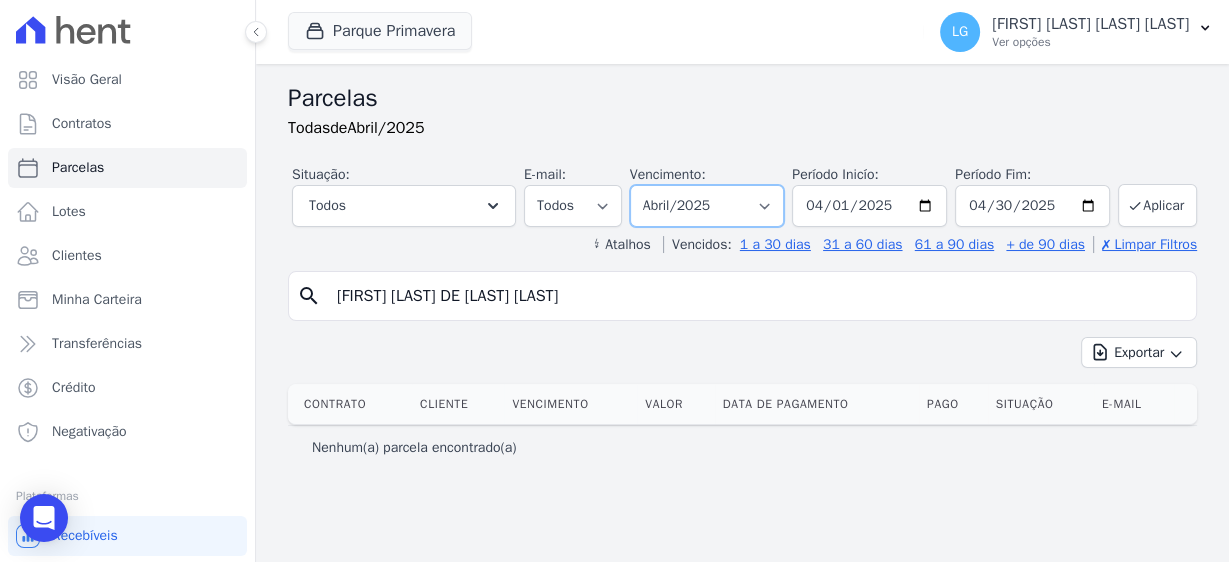 select on "[MONTH]/[YEAR]" 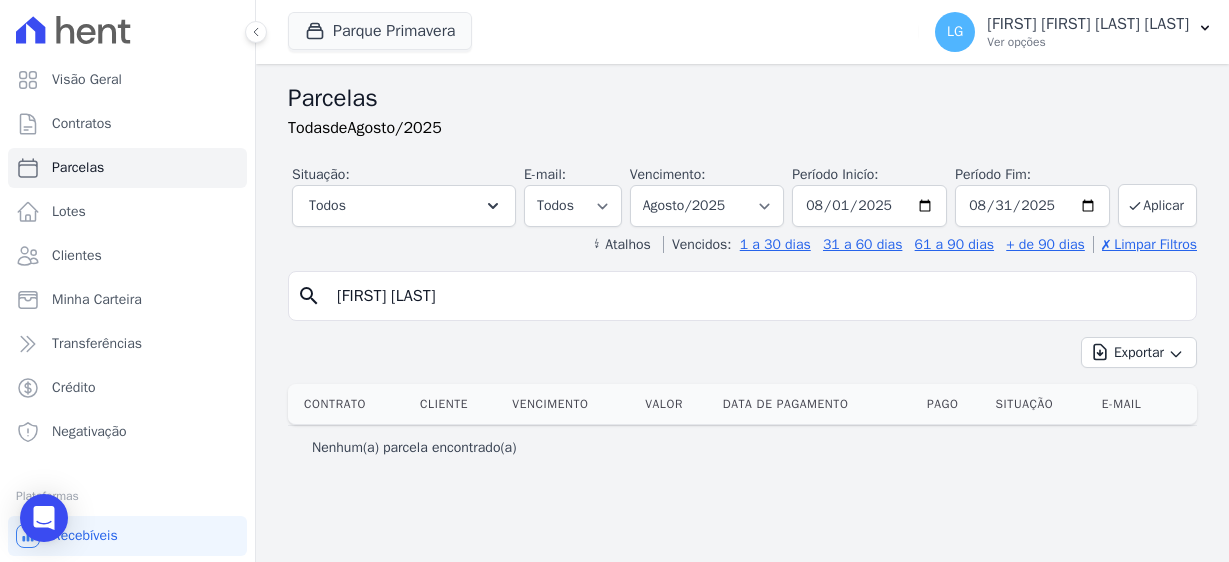select 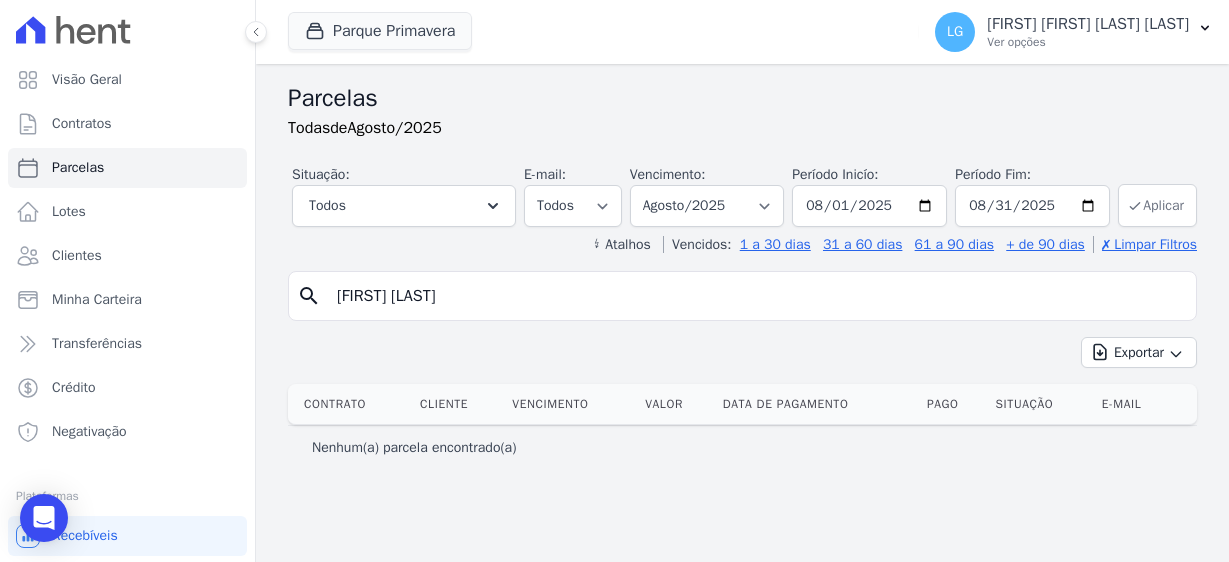scroll, scrollTop: 0, scrollLeft: 0, axis: both 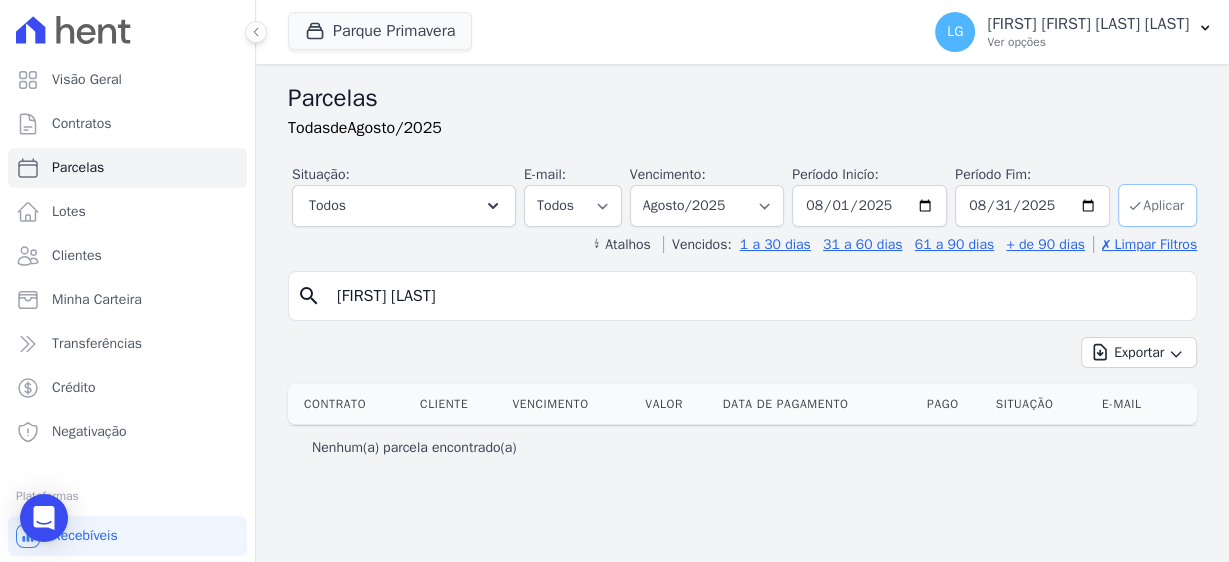 click on "Aplicar" at bounding box center [1157, 205] 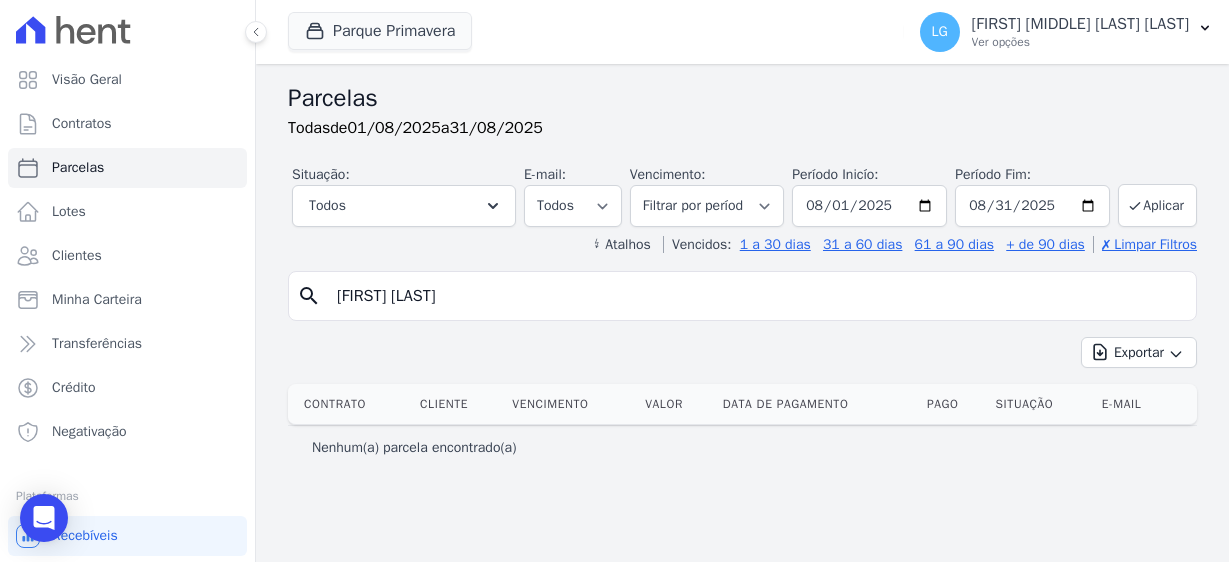 select 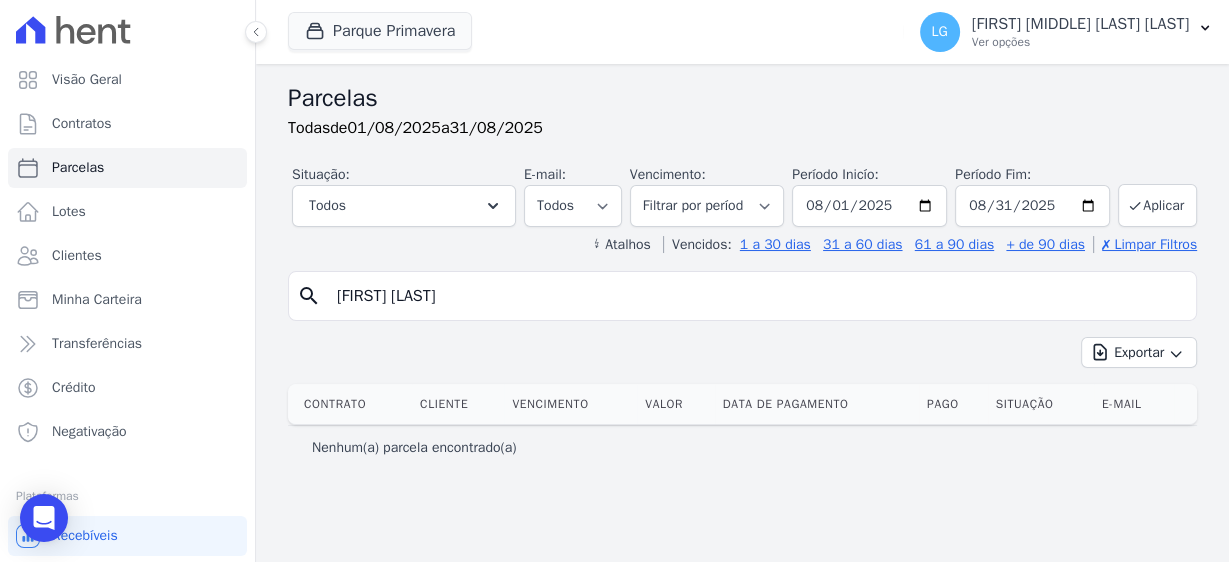 click on "[FIRST] [LAST]" at bounding box center (756, 296) 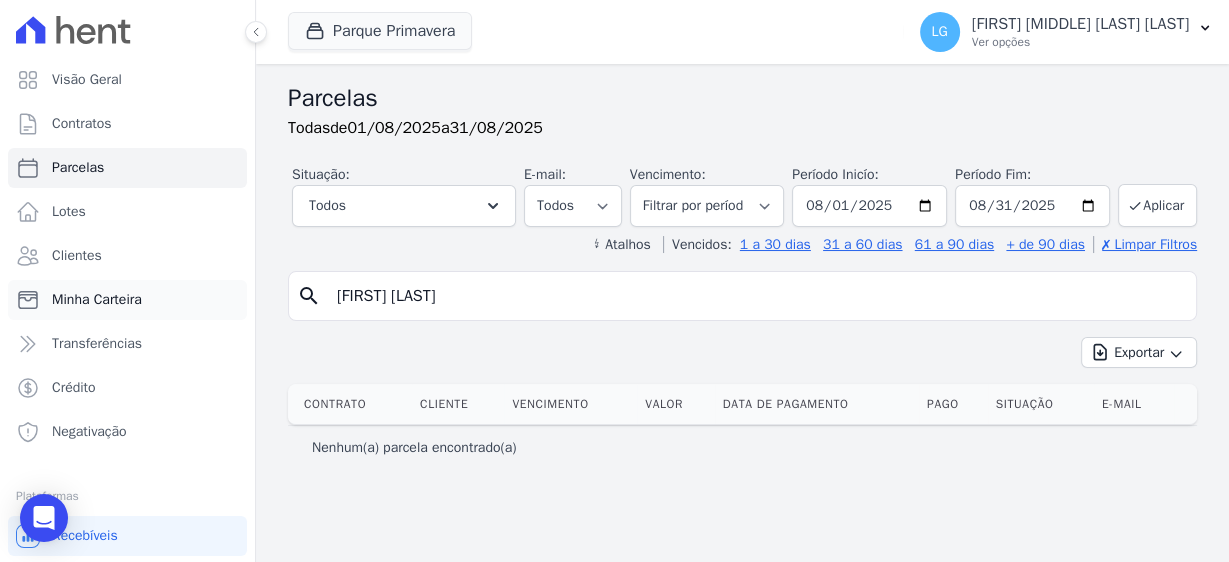 drag, startPoint x: 497, startPoint y: 292, endPoint x: 227, endPoint y: 285, distance: 270.09073 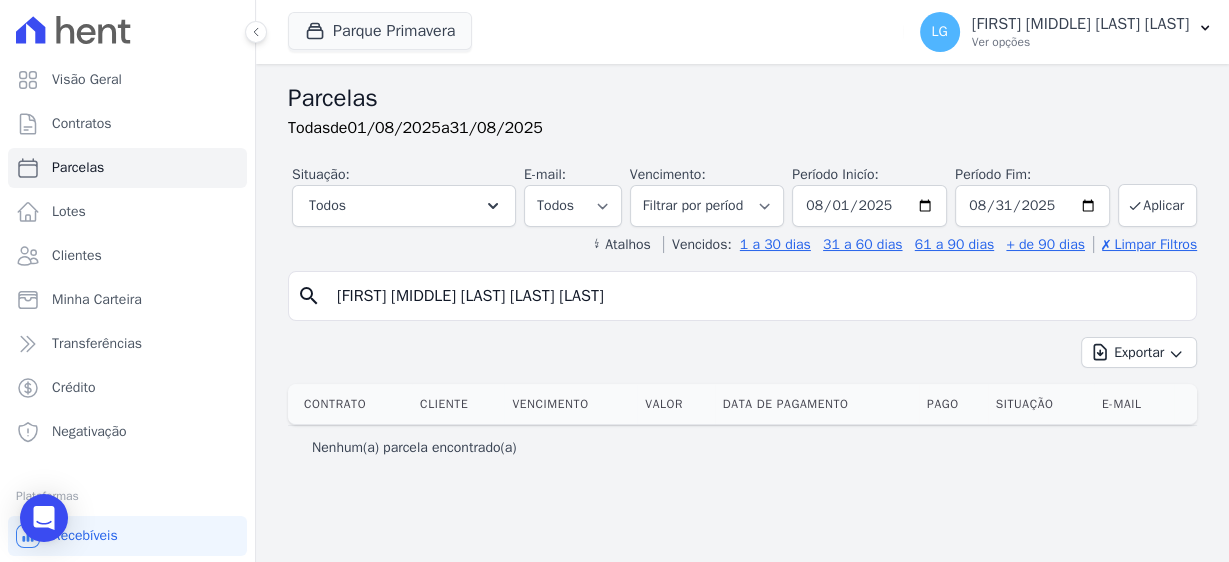 type on "[FIRST] [MIDDLE] [LAST] [LAST] [LAST]" 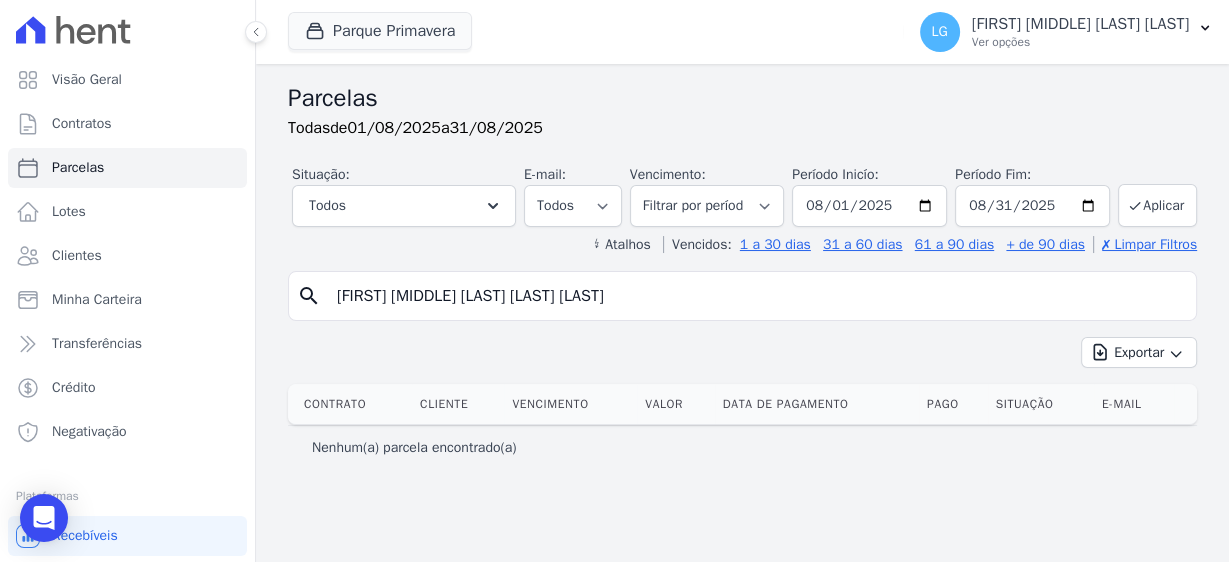 select 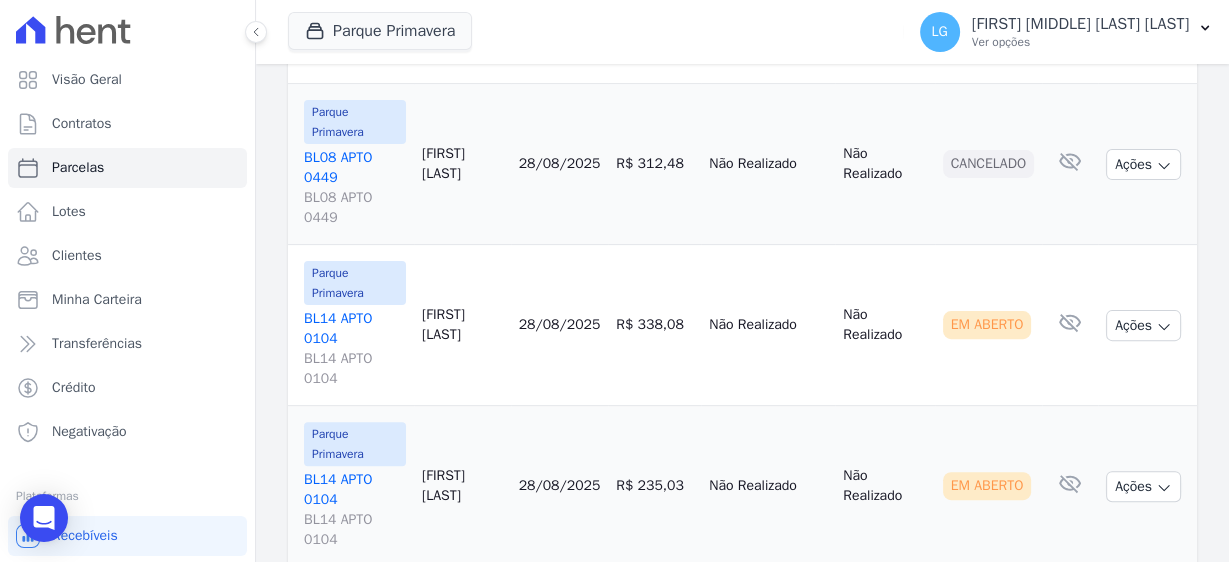 scroll, scrollTop: 539, scrollLeft: 0, axis: vertical 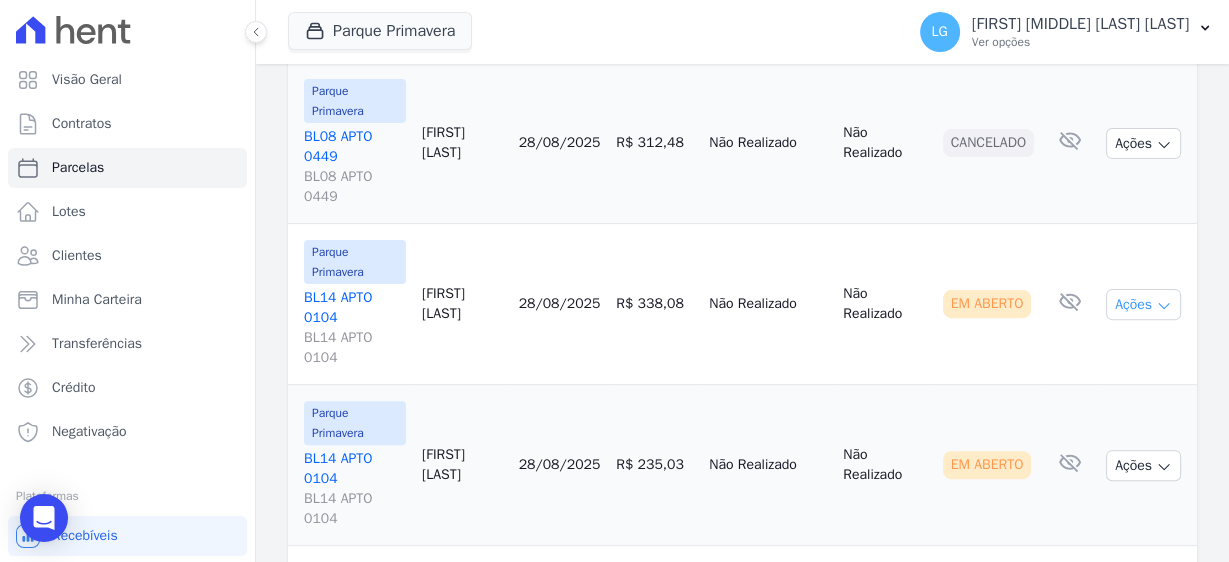 click on "Ações" at bounding box center (1143, 304) 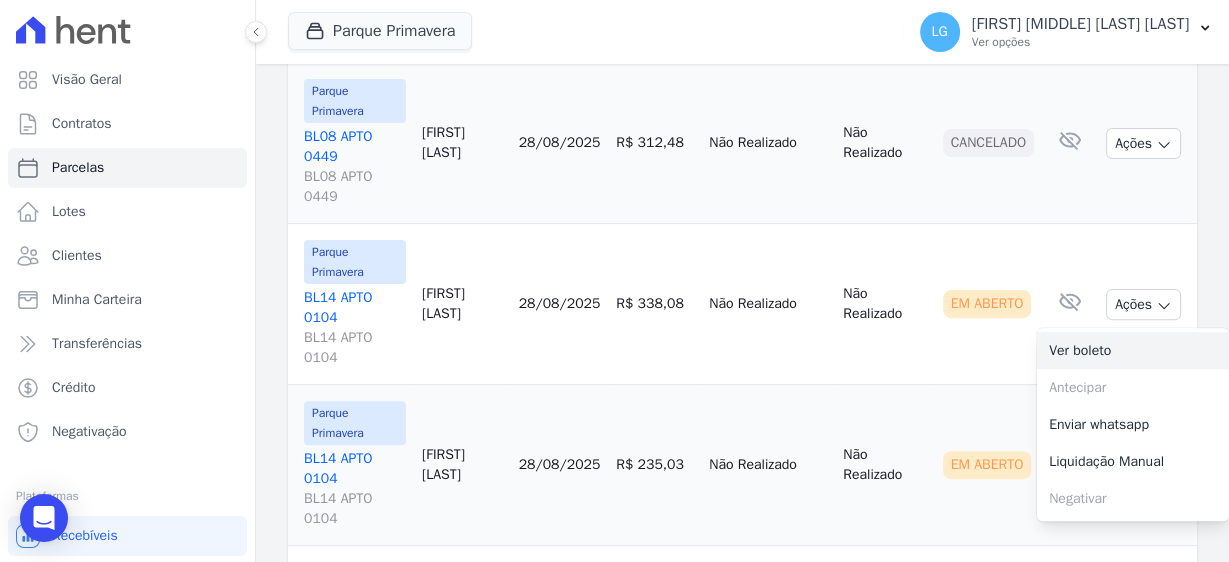 click on "Ver boleto" at bounding box center [1133, 350] 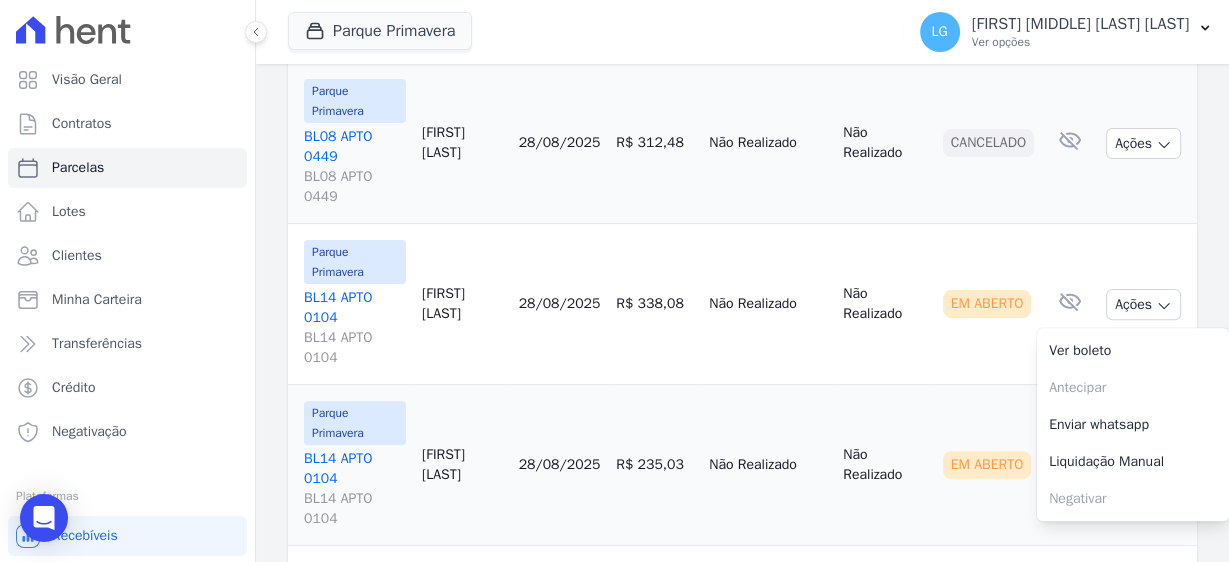 click on "Não Realizado" at bounding box center (884, 304) 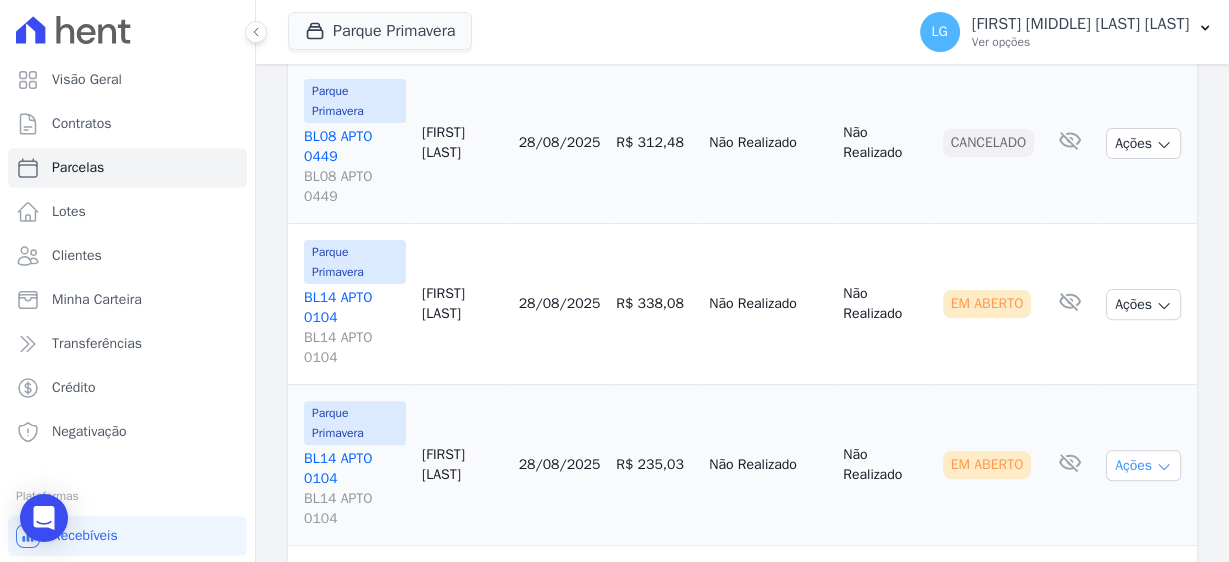 click on "Ações" at bounding box center [1143, 465] 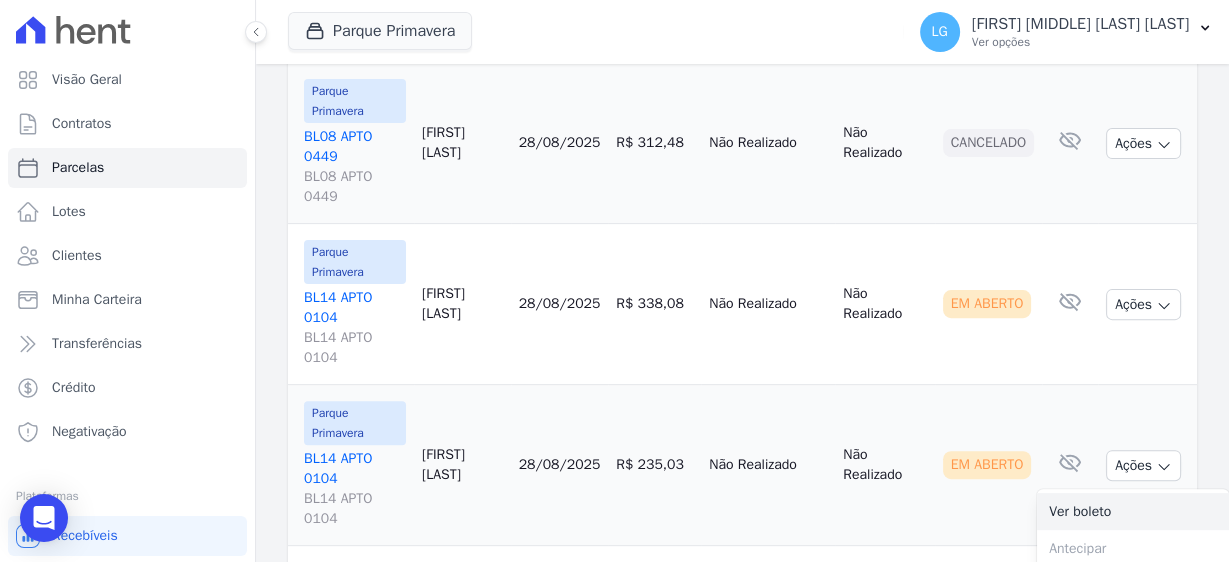 click on "Ver boleto" at bounding box center (1133, 511) 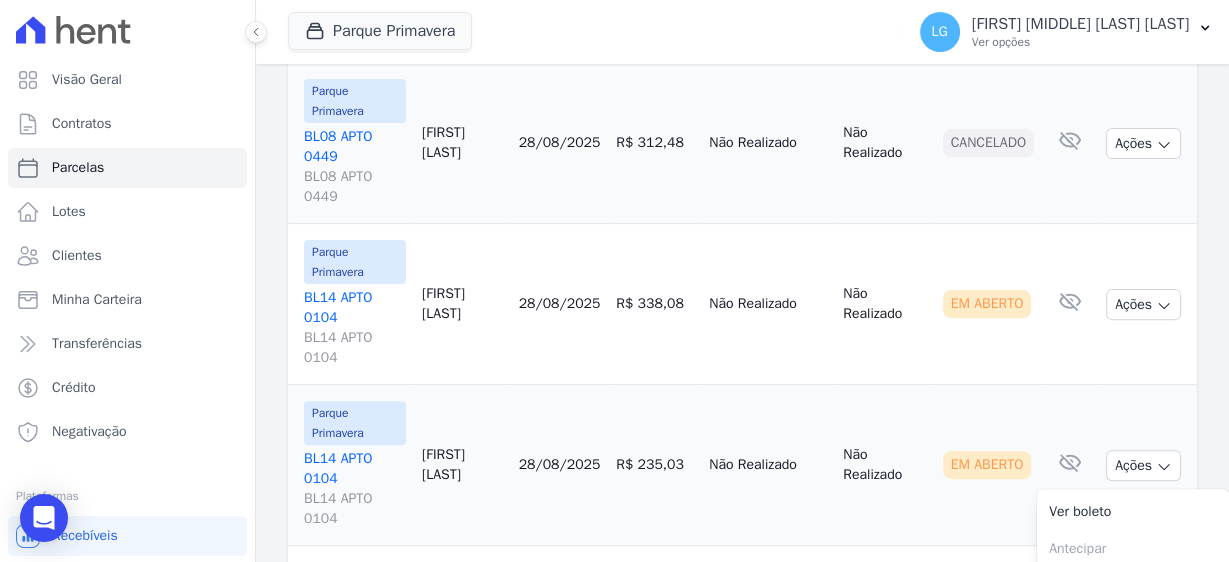 click on "Não Realizado" at bounding box center (768, 626) 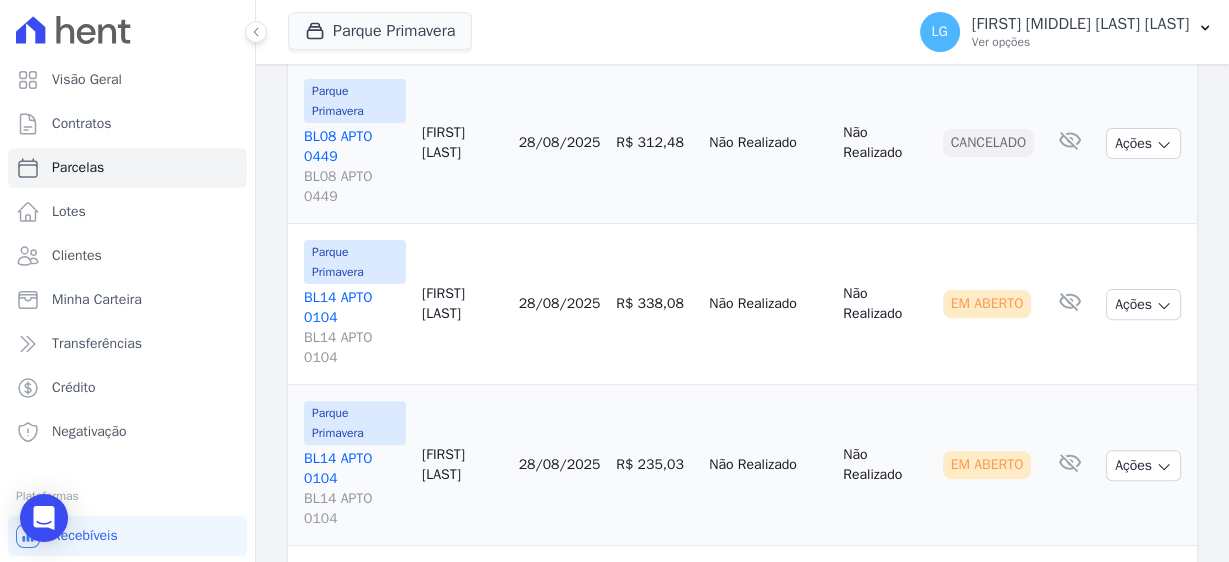 click on "Ações" at bounding box center [1143, 626] 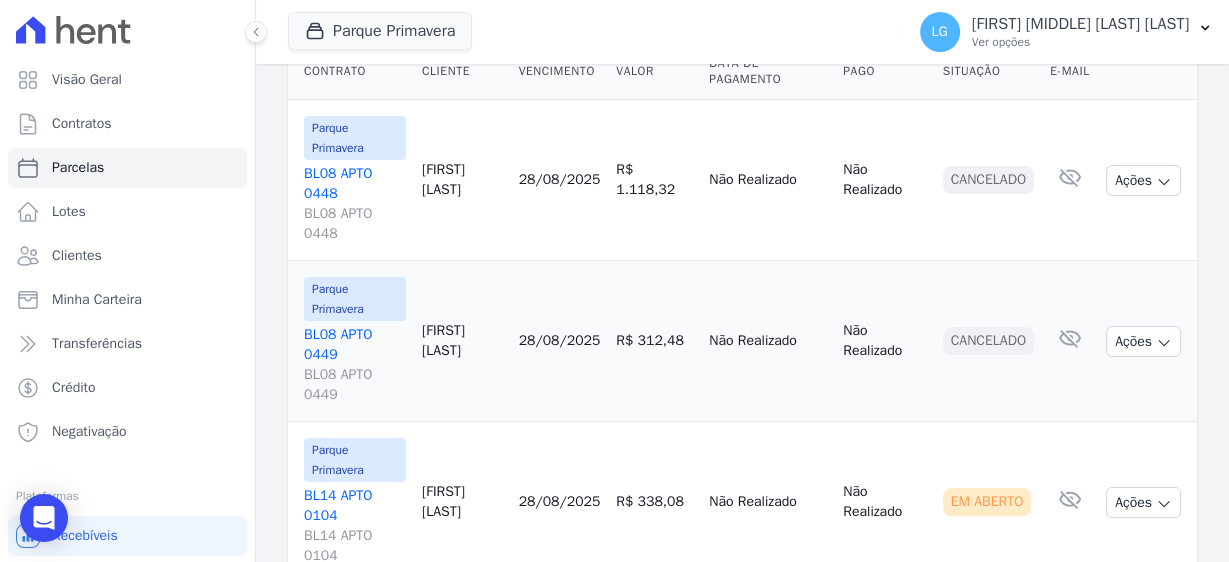 scroll, scrollTop: 154, scrollLeft: 0, axis: vertical 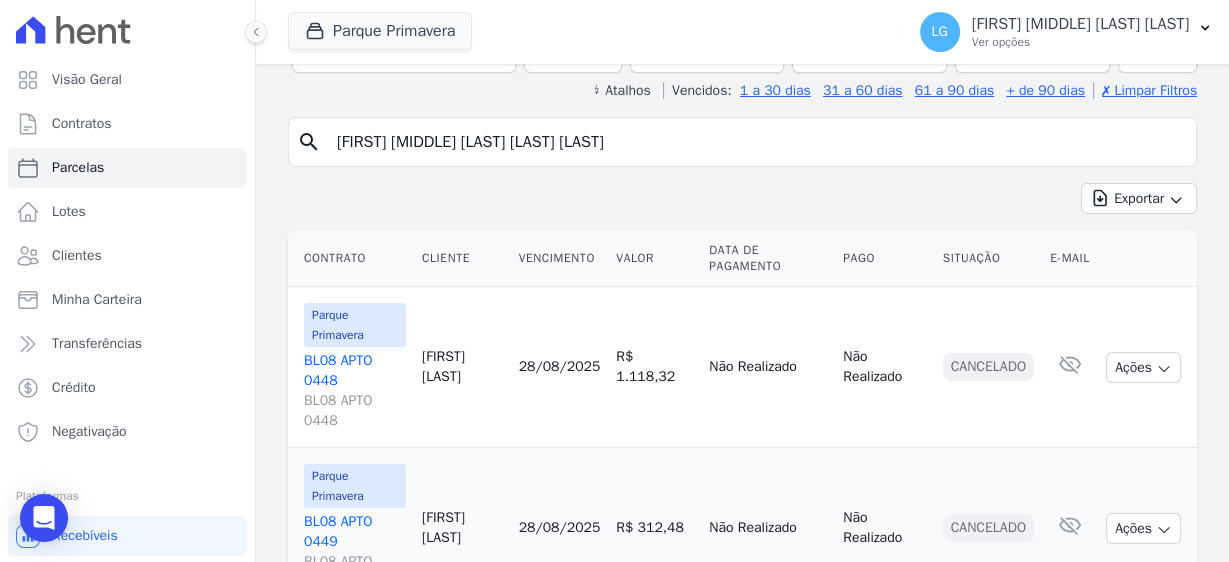 click on "[FIRST] [LAST] DE [LAST] [LAST]" at bounding box center [756, 142] 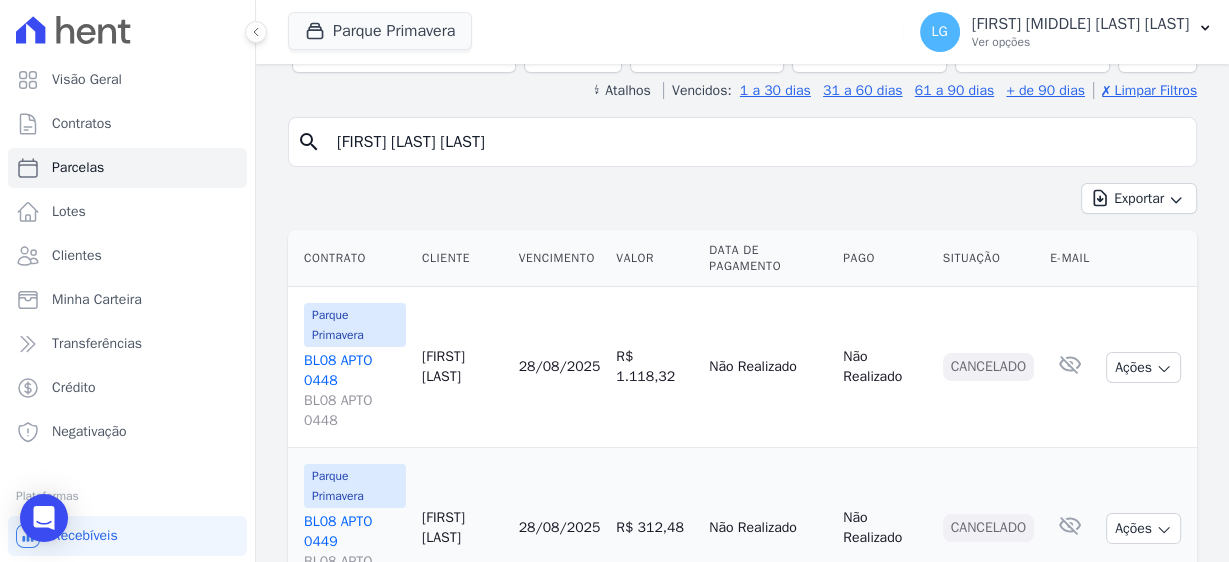 type on "RANIELA PINHEIRO MOREIRA" 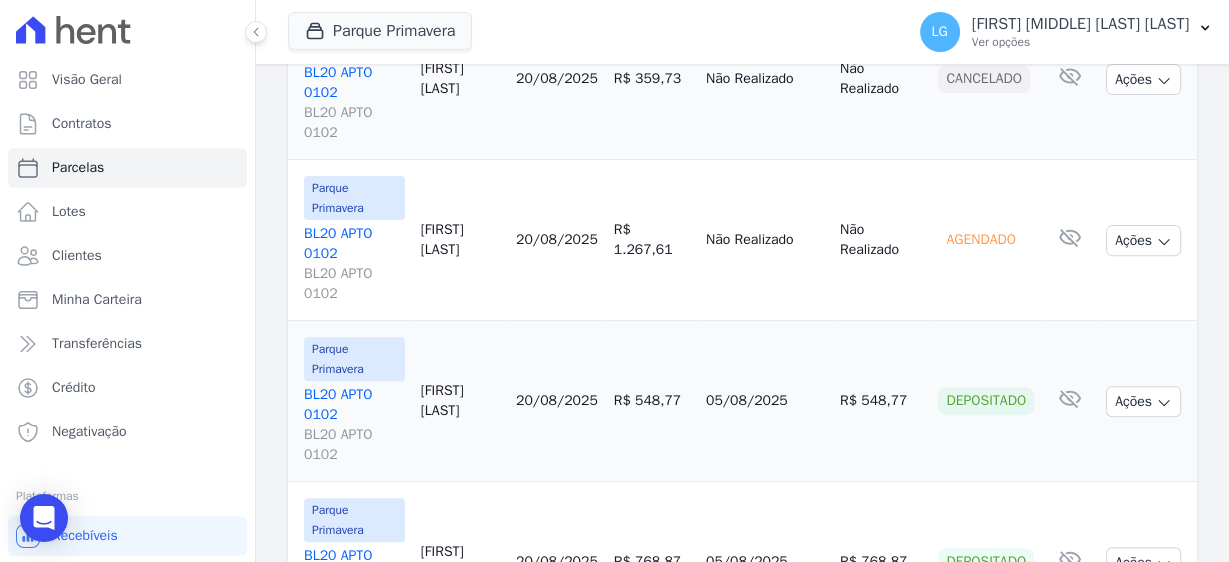 scroll, scrollTop: 579, scrollLeft: 0, axis: vertical 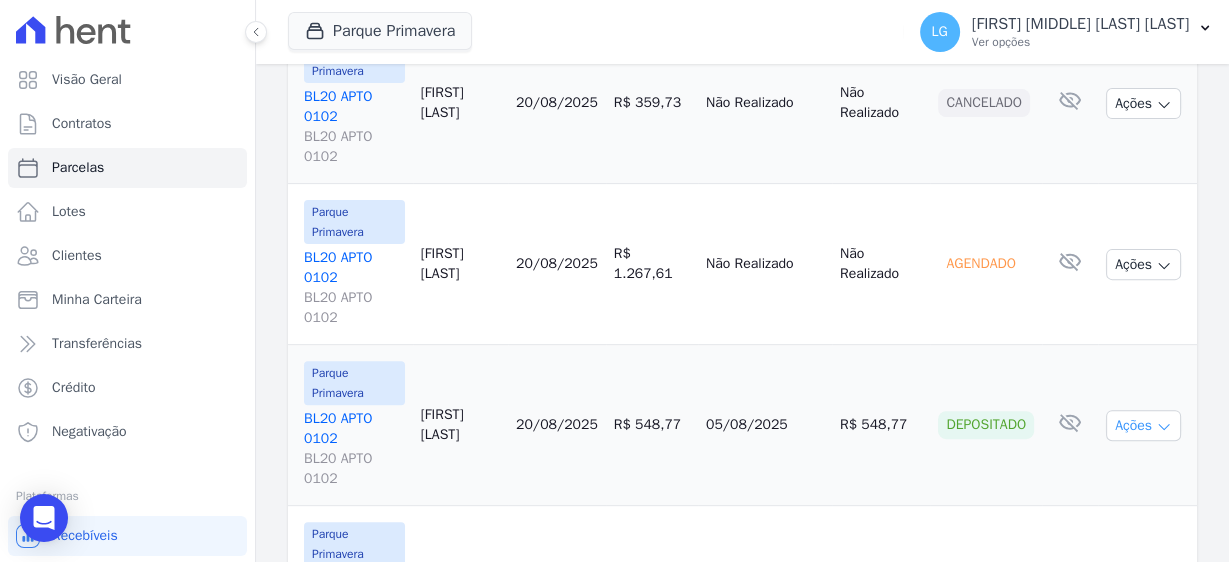 click on "Ações" at bounding box center [1143, 425] 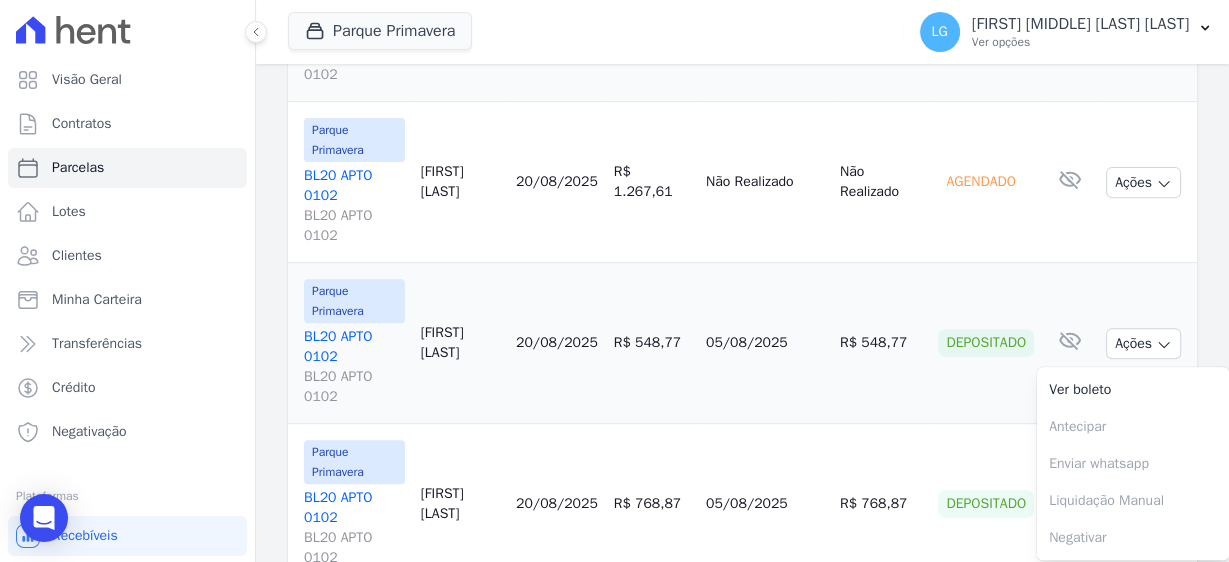 scroll, scrollTop: 739, scrollLeft: 0, axis: vertical 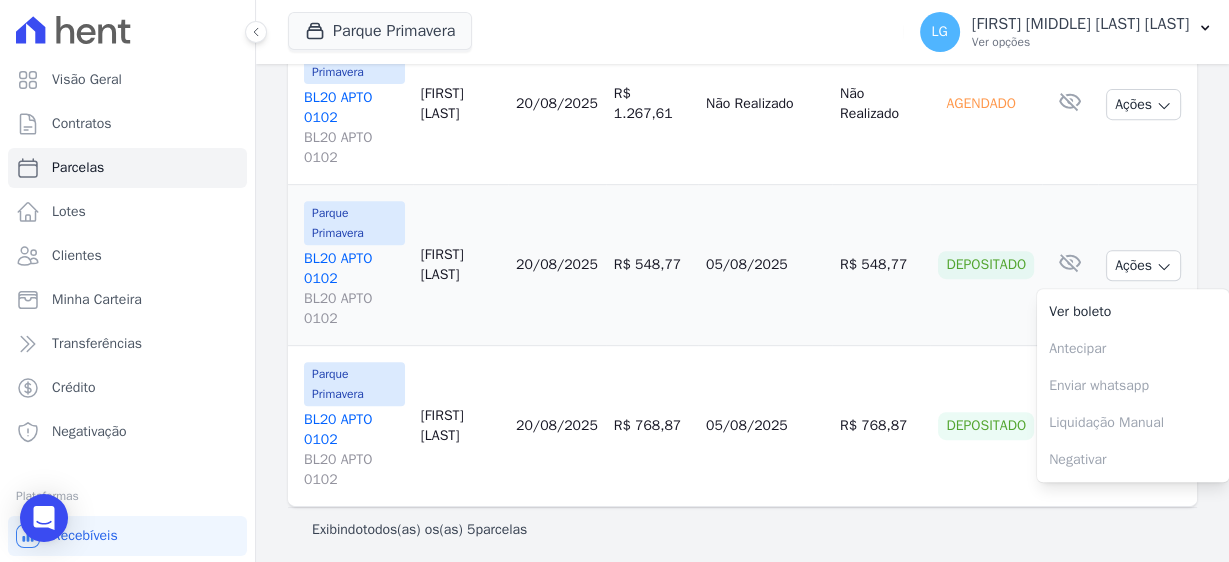 click on "05/08/2025" at bounding box center (765, 265) 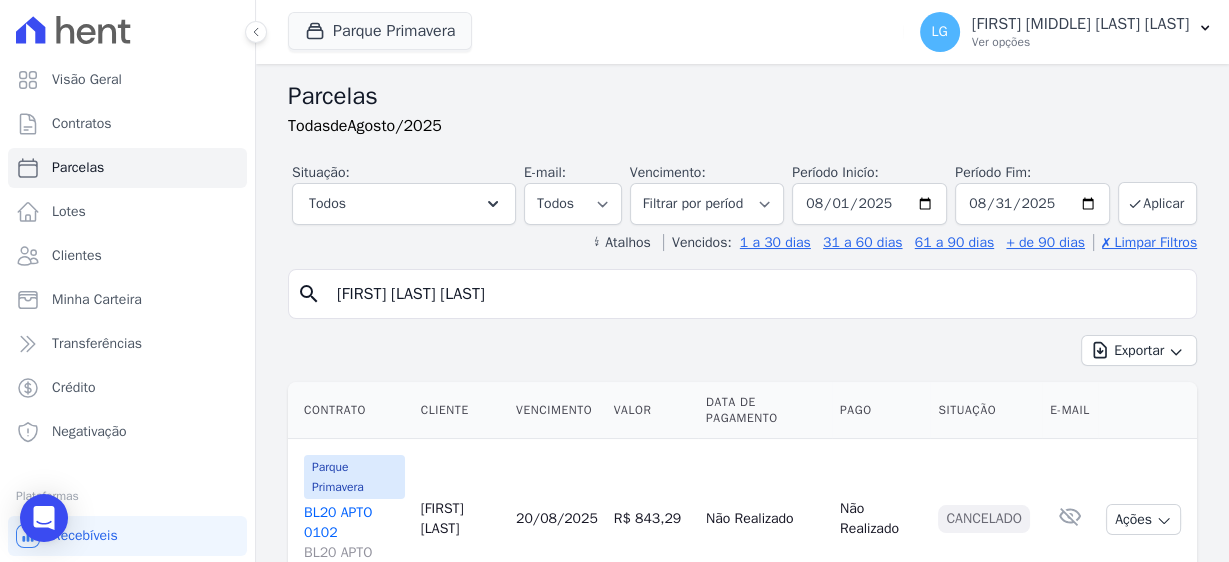 scroll, scrollTop: 0, scrollLeft: 0, axis: both 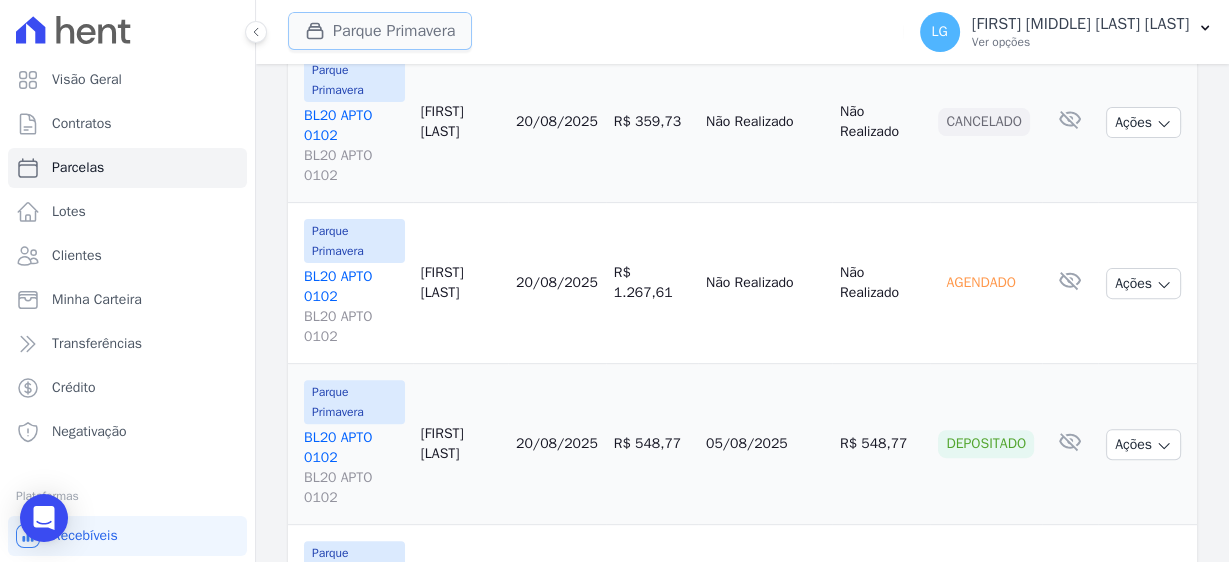 click on "Parque Primavera" at bounding box center (380, 31) 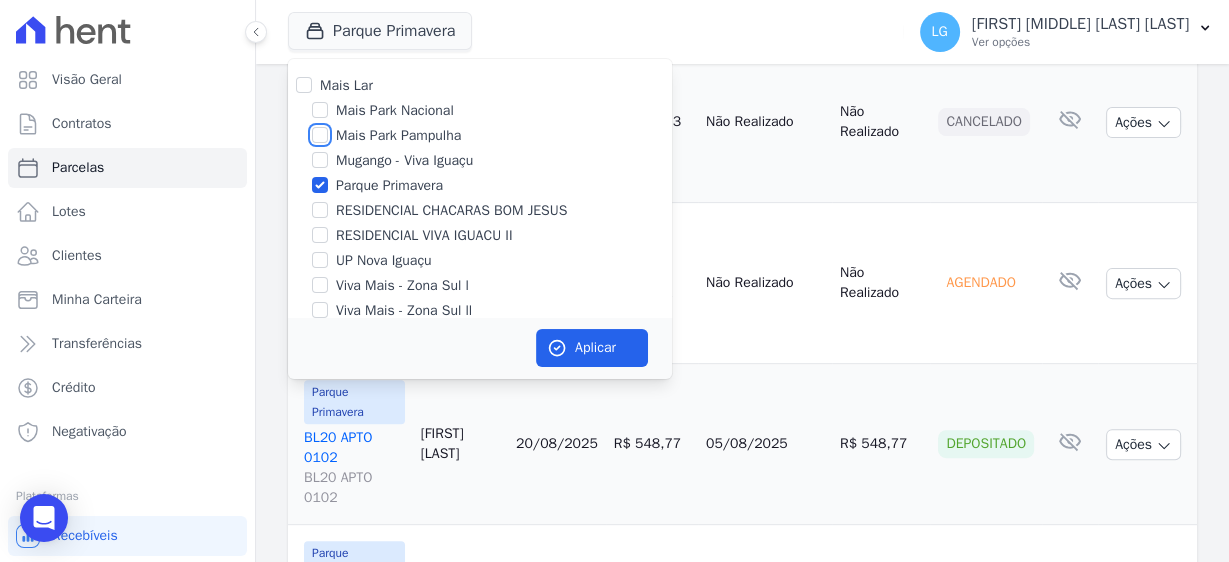 click on "Mais Park Pampulha" at bounding box center [320, 135] 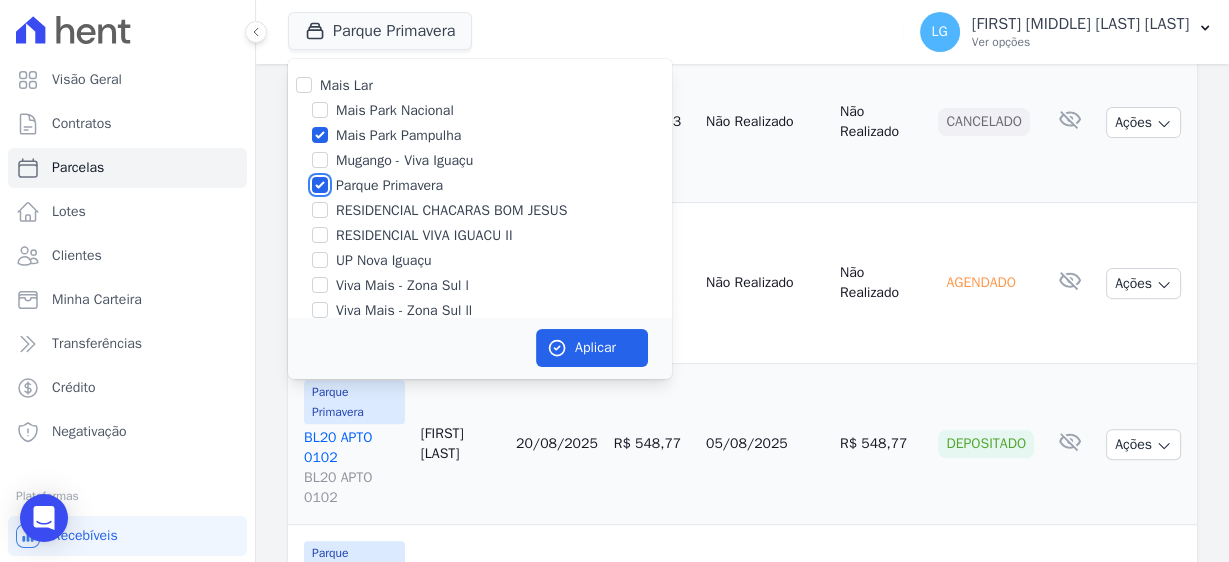 click on "Parque Primavera" at bounding box center (320, 185) 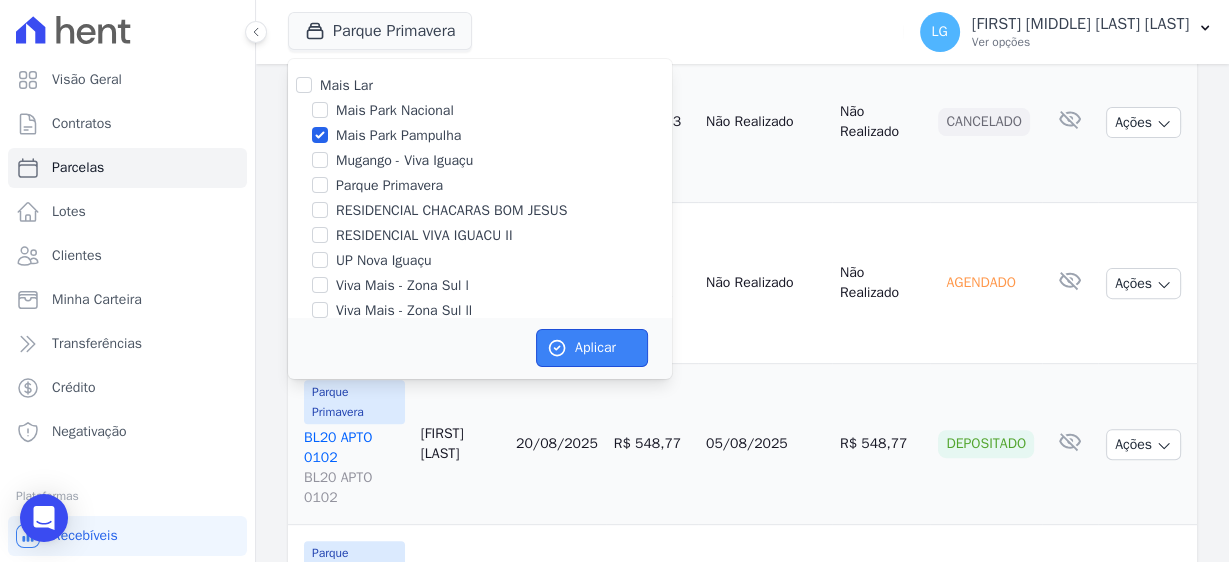 click on "Aplicar" at bounding box center [592, 348] 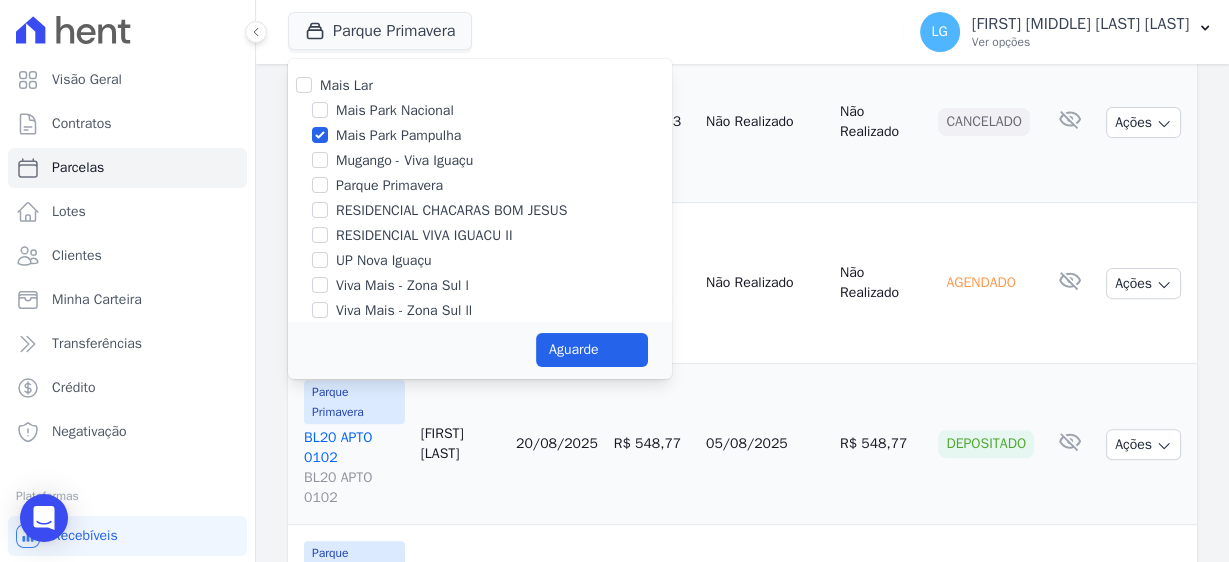select 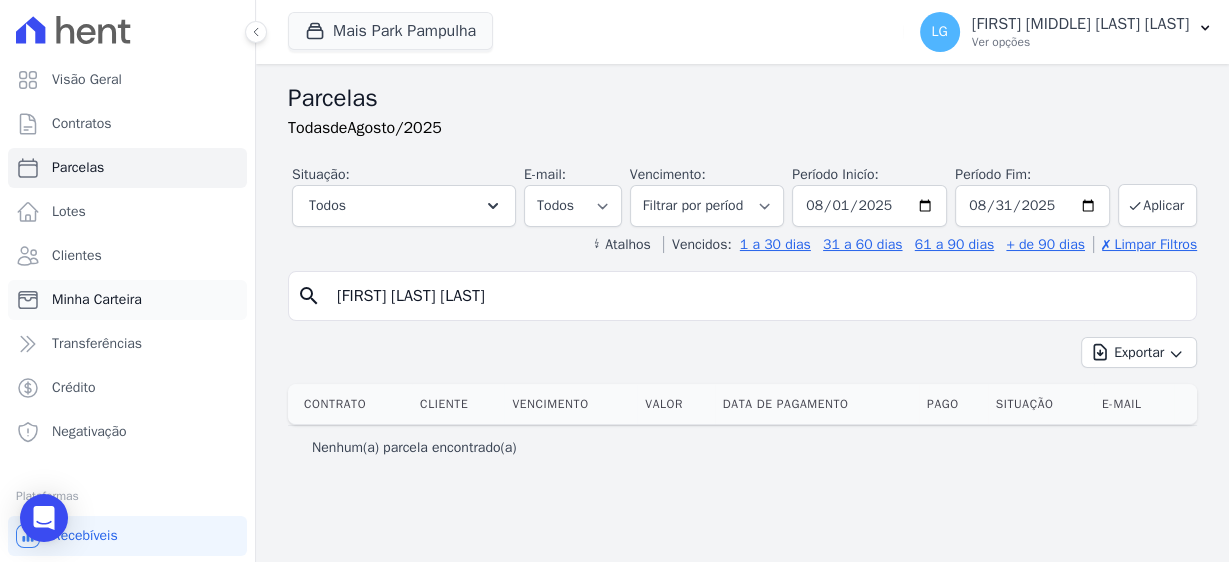 drag, startPoint x: 572, startPoint y: 300, endPoint x: 181, endPoint y: 285, distance: 391.28763 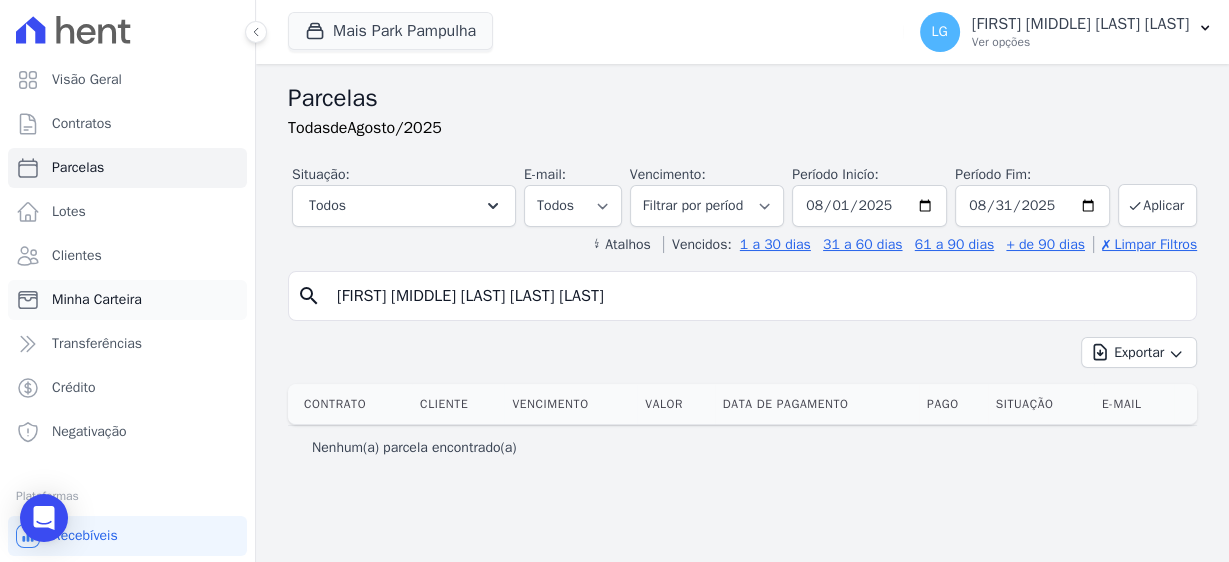 type on "SHEILA JESSICA PINHEIRO DOS SANTOS" 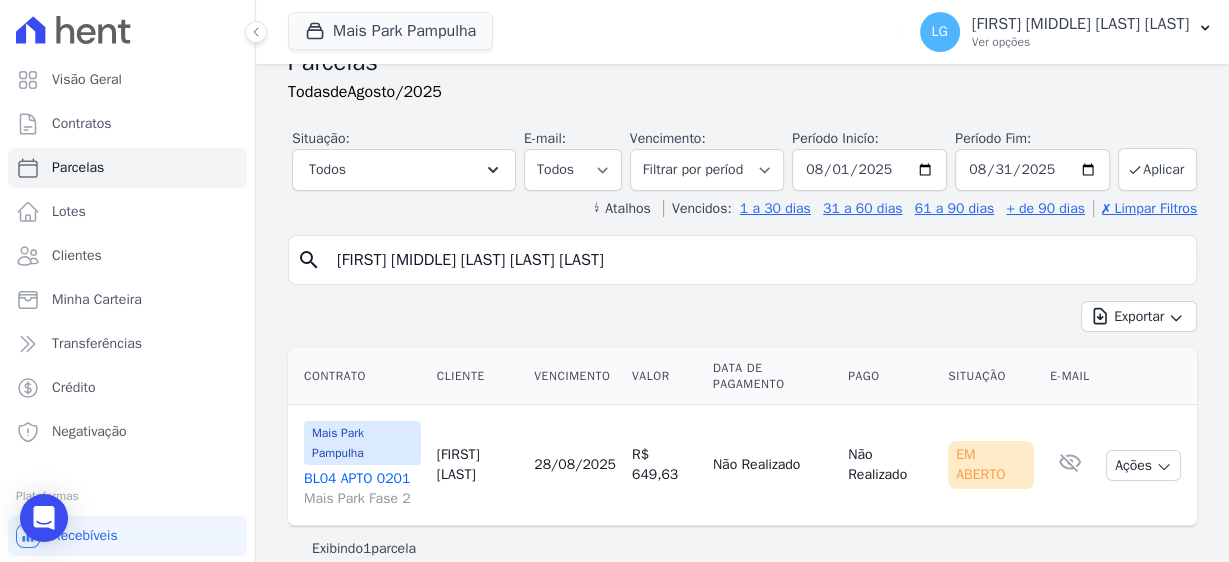 scroll, scrollTop: 56, scrollLeft: 0, axis: vertical 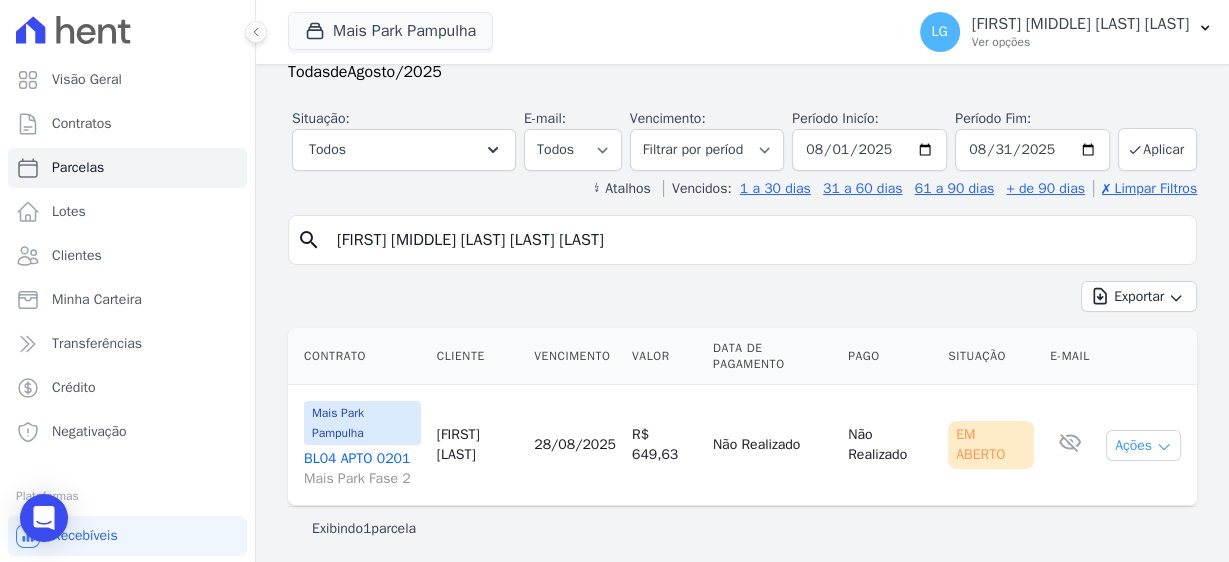 click on "Ações" at bounding box center [1143, 445] 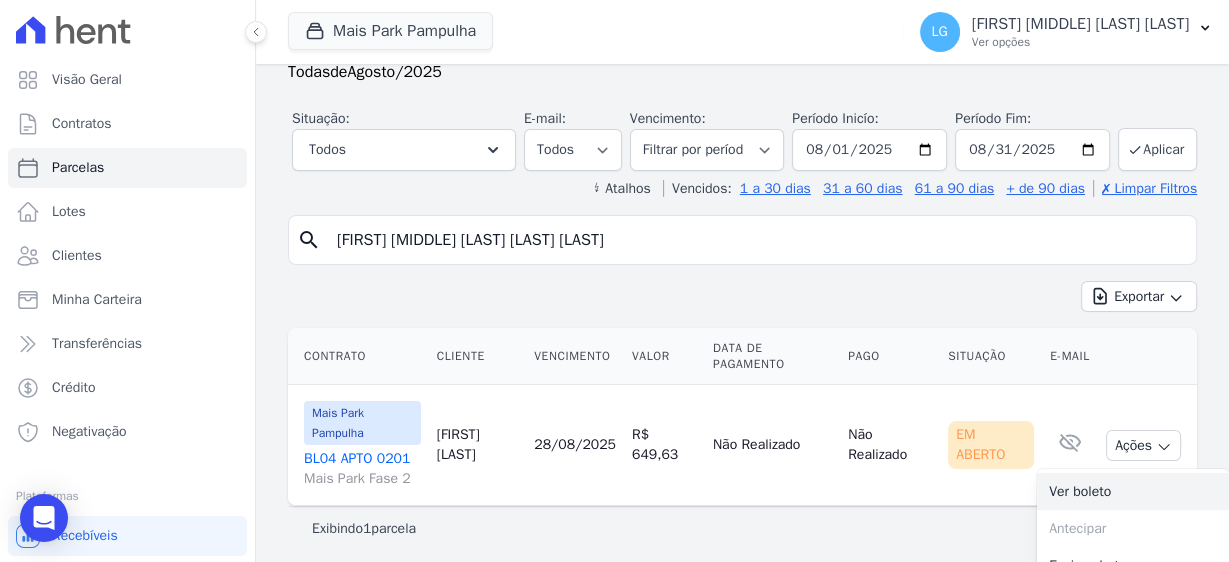 click on "Ver boleto" at bounding box center [1133, 491] 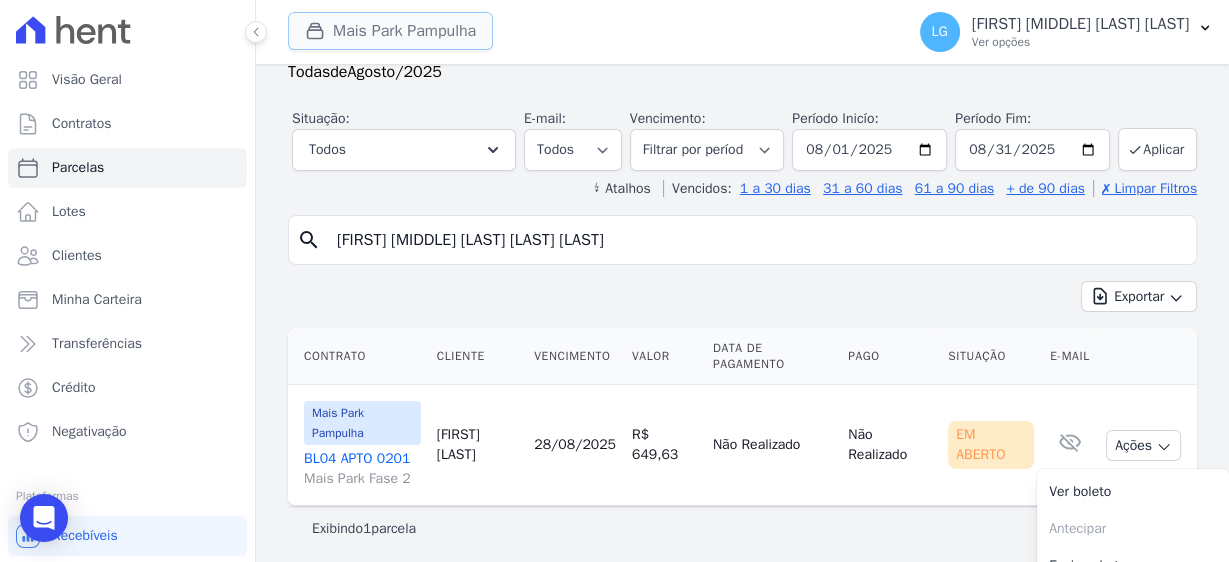 click on "Mais Park Pampulha" at bounding box center (390, 31) 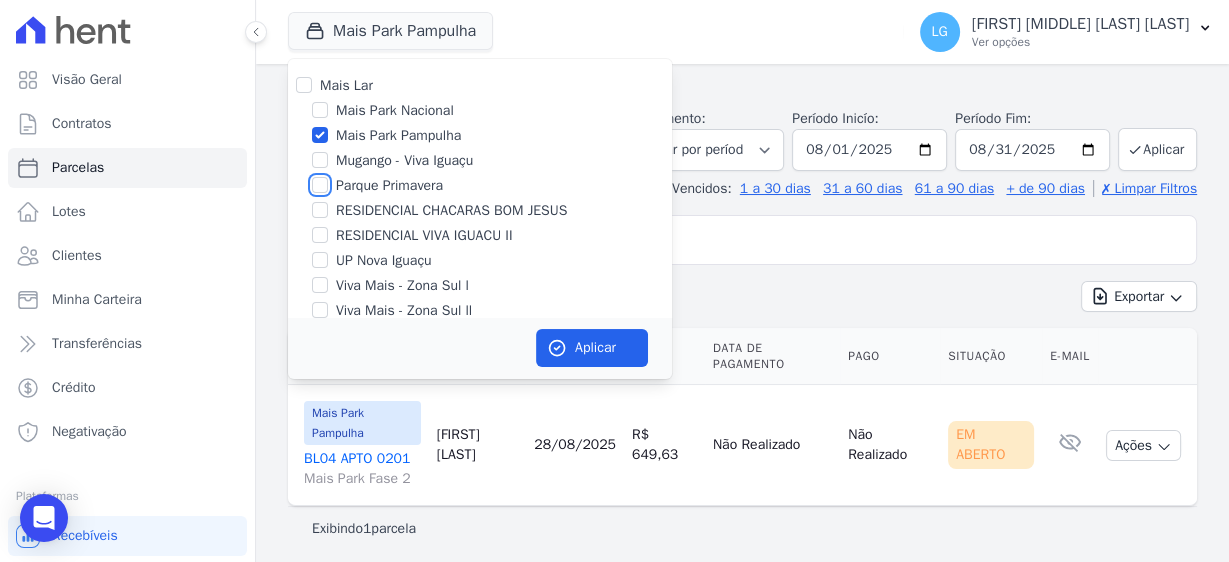 click on "Parque Primavera" at bounding box center [320, 185] 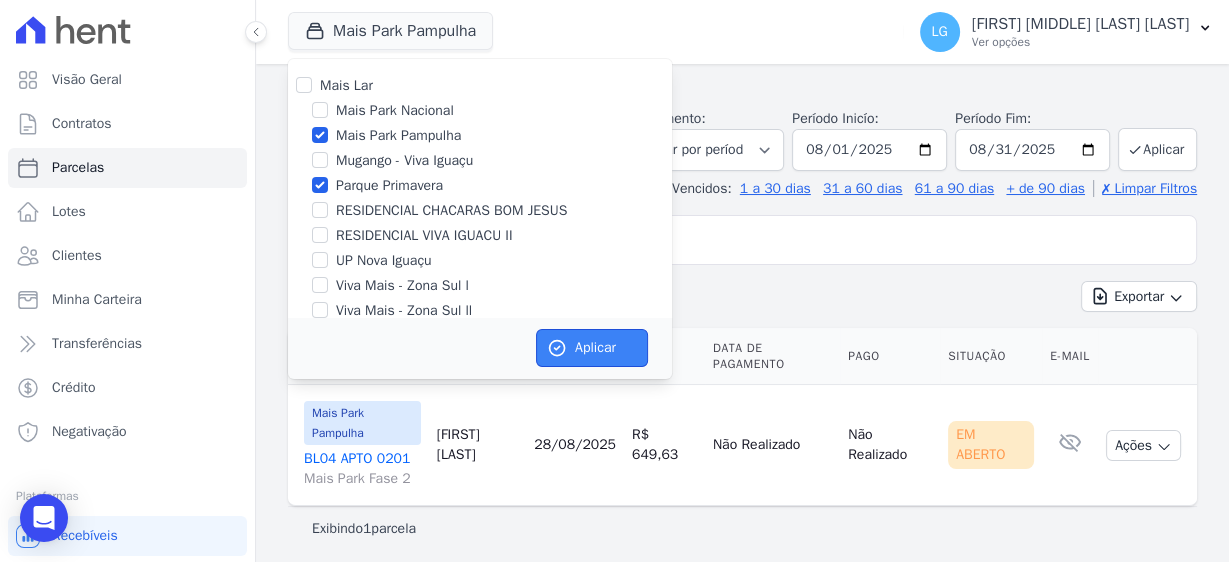 click on "Aplicar" at bounding box center (592, 348) 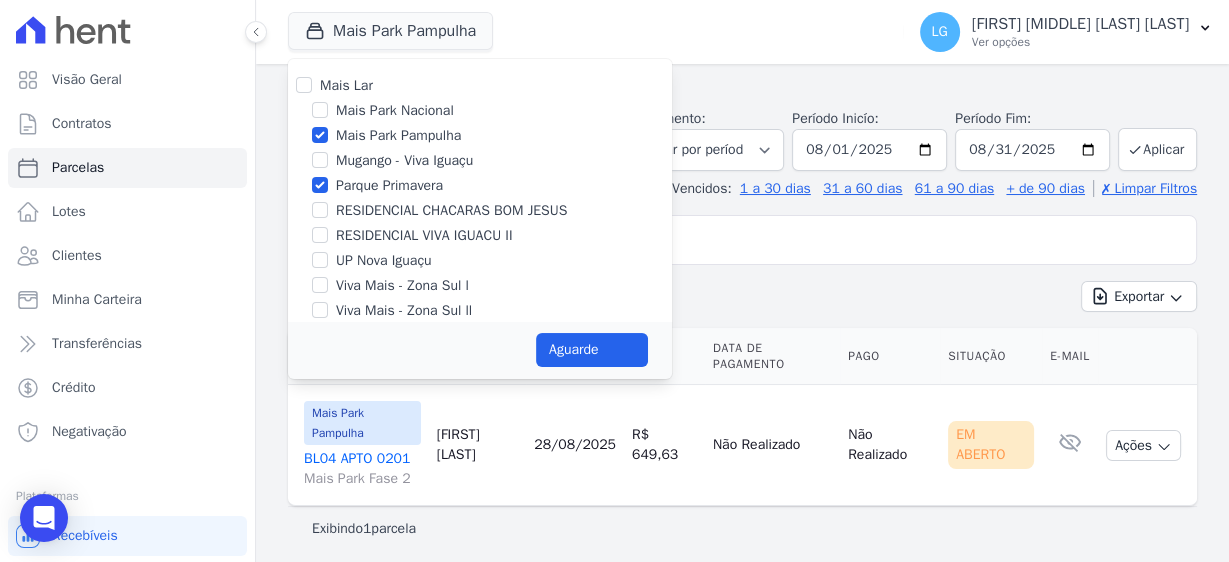 select 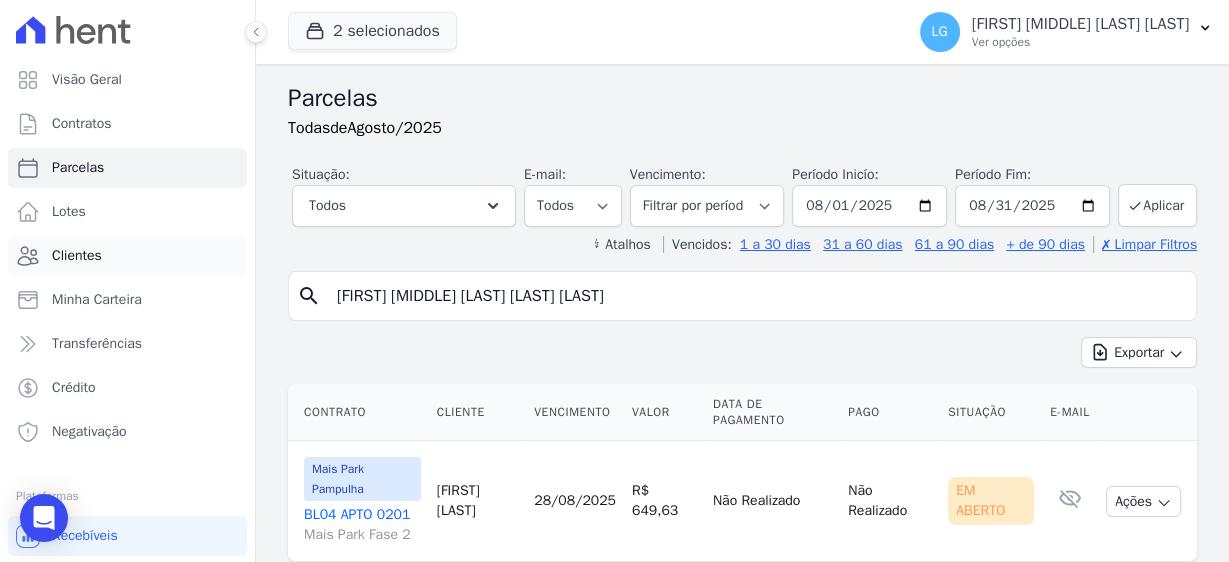 drag, startPoint x: 648, startPoint y: 294, endPoint x: 117, endPoint y: 275, distance: 531.33984 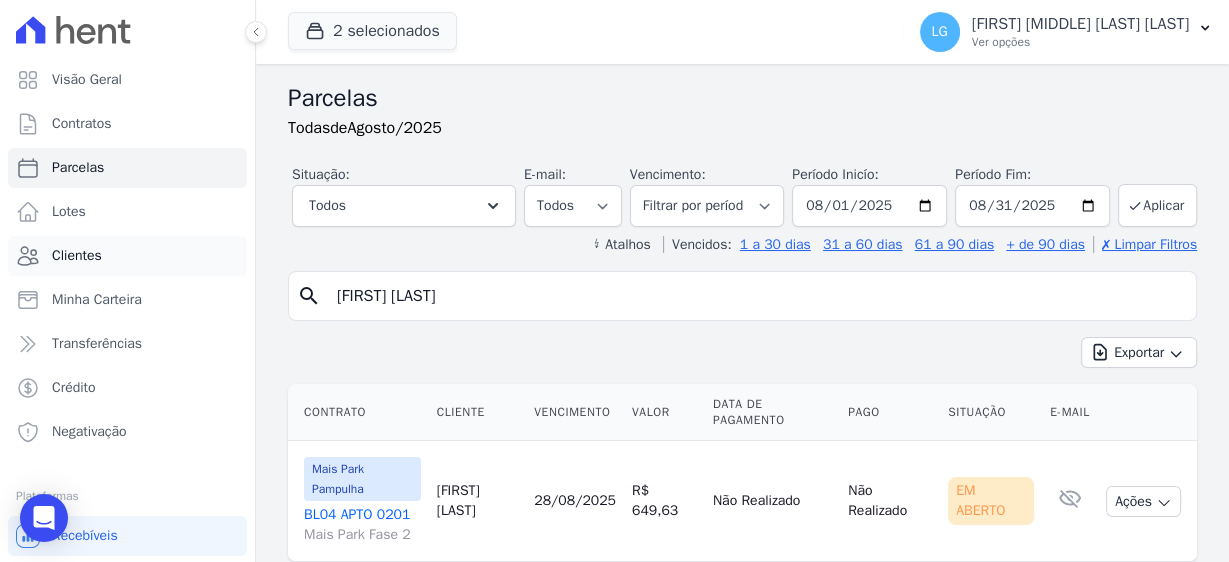 type on "JAIRO MICAEL PEREIRA" 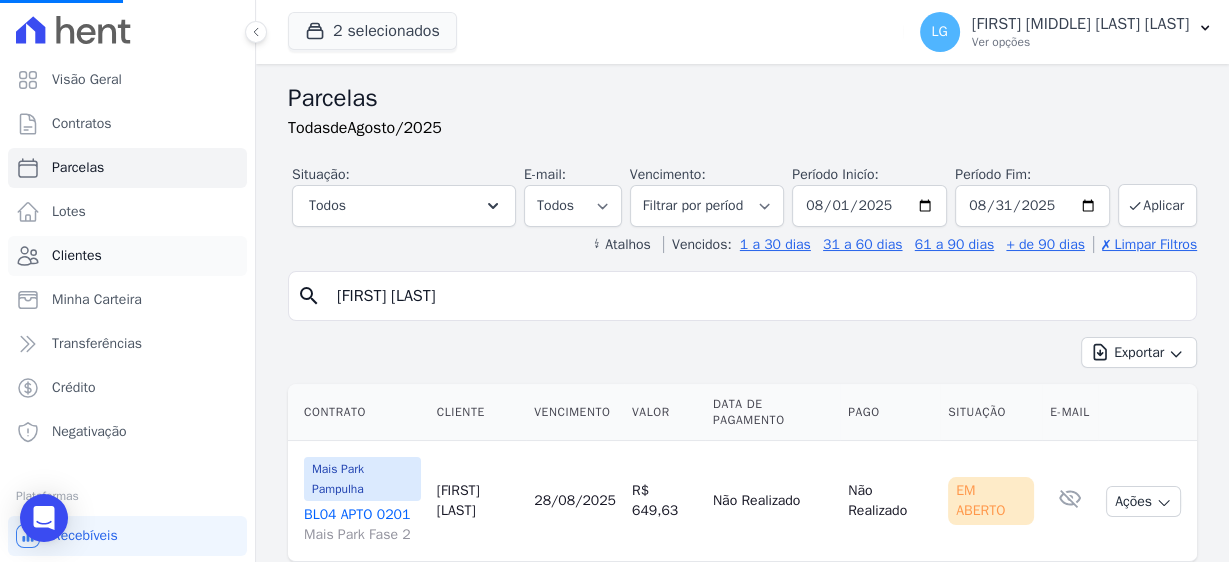 select 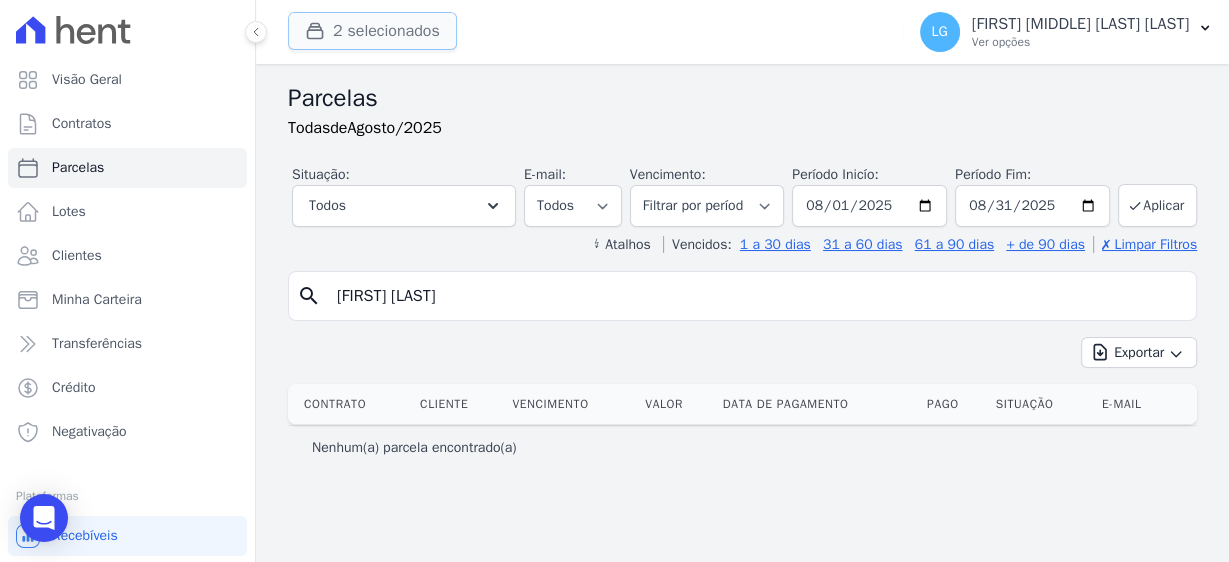 click on "2 selecionados" at bounding box center (372, 31) 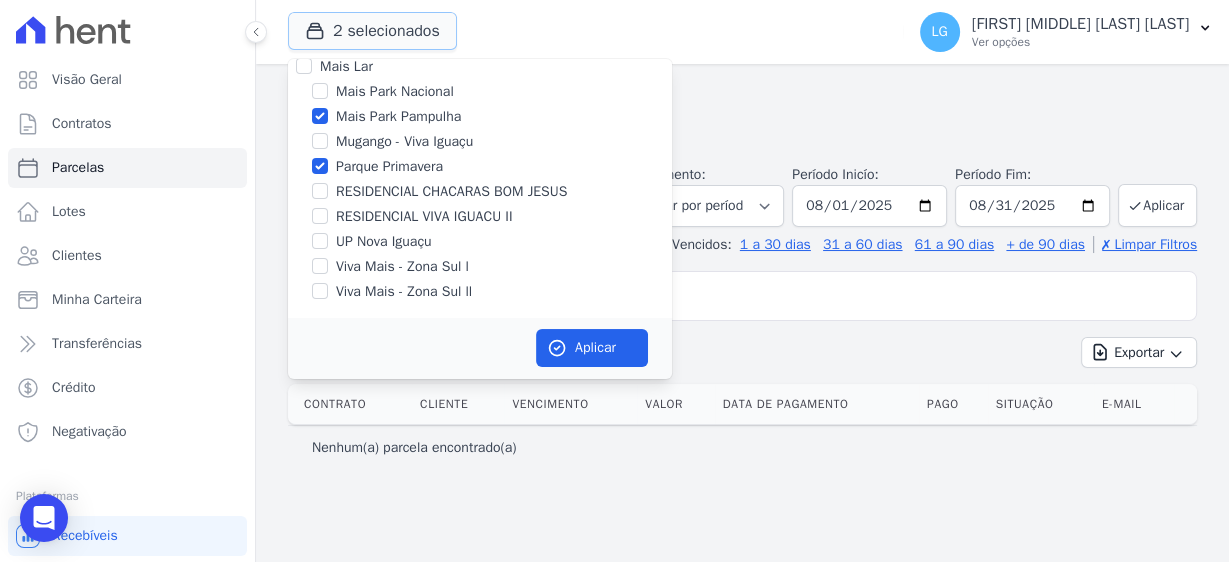 scroll, scrollTop: 0, scrollLeft: 0, axis: both 